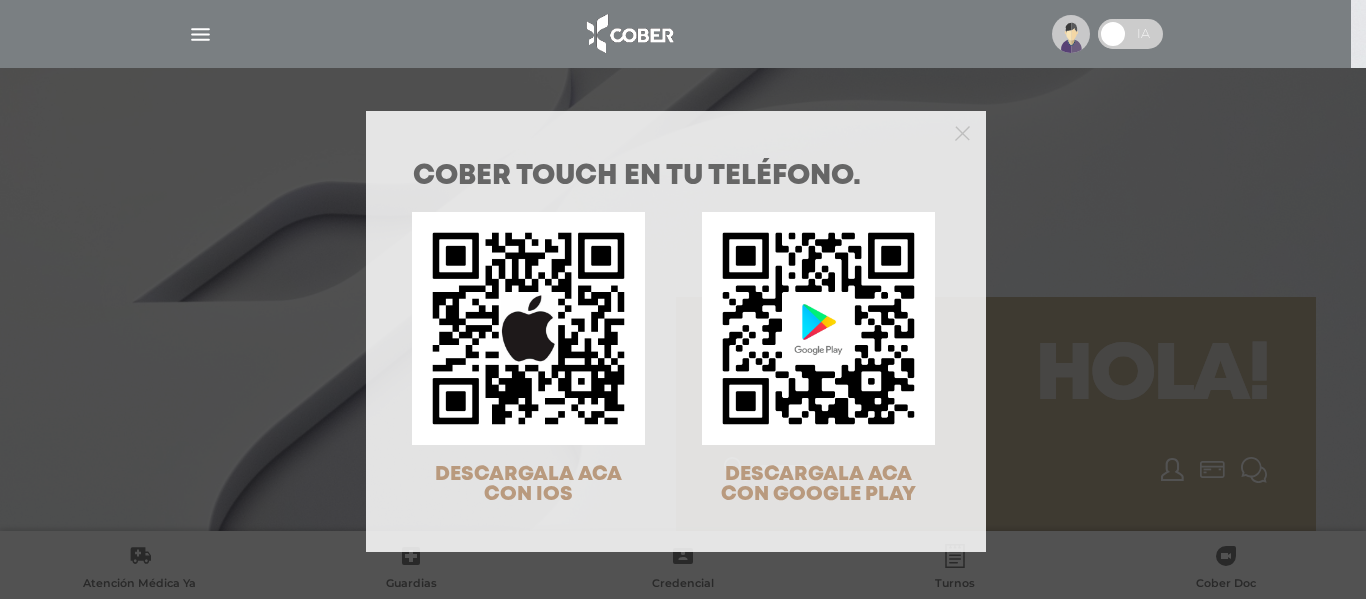 scroll, scrollTop: 0, scrollLeft: 0, axis: both 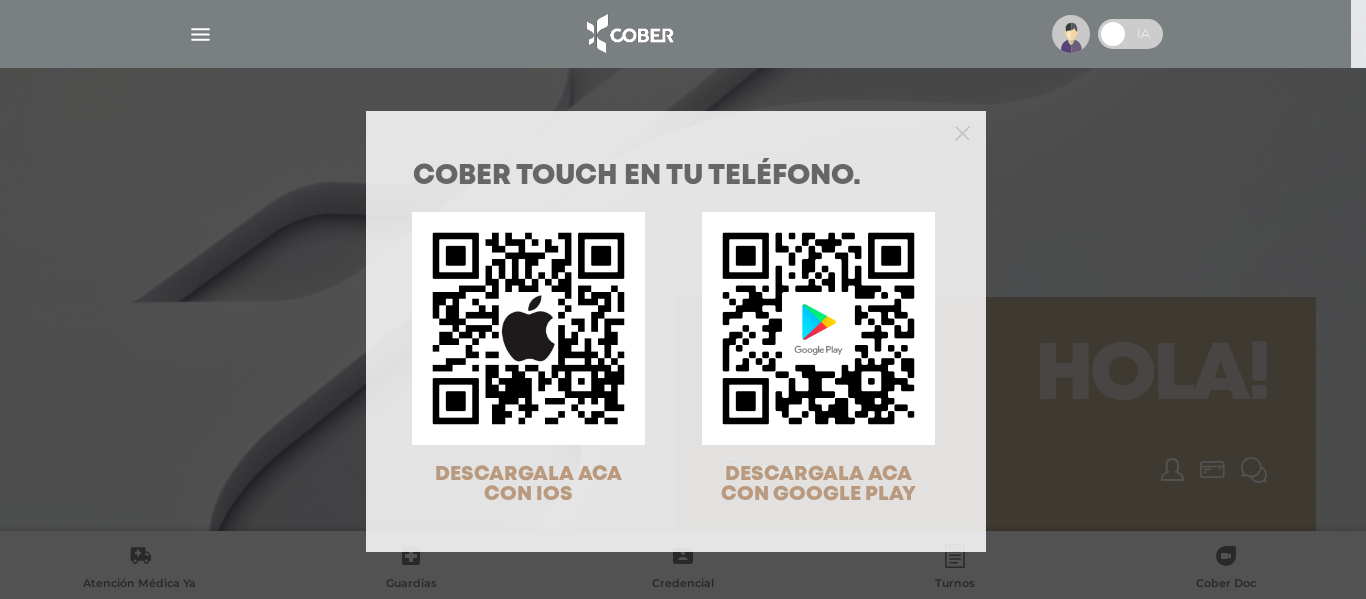click on "COBER TOUCH en tu teléfono.
DESCARGALA ACA CON IOS
DESCARGALA ACA CON GOOGLE PLAY" at bounding box center [683, 299] 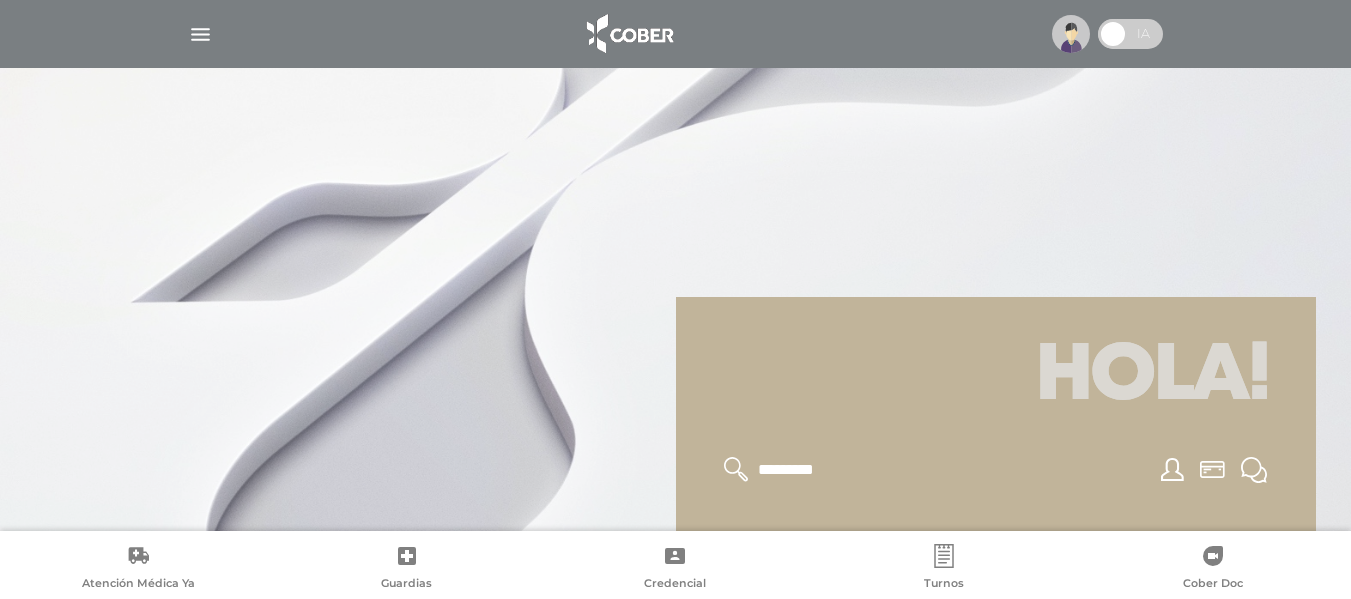 click at bounding box center (1071, 34) 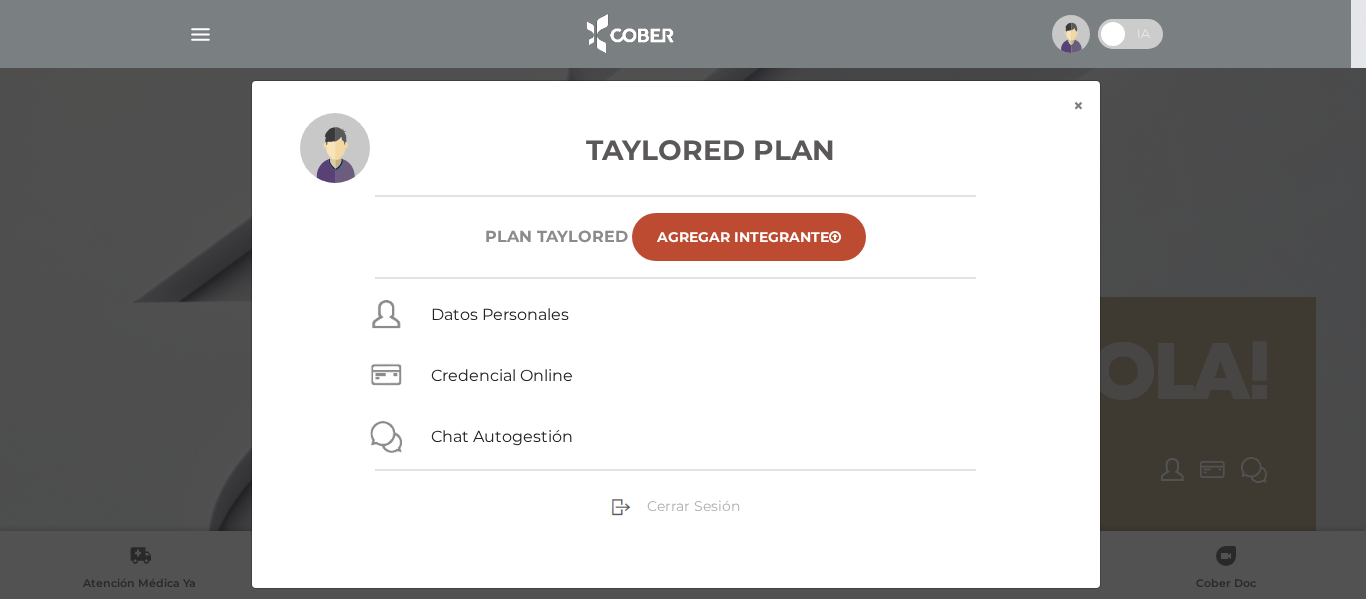 click on "Cerrar Sesión" at bounding box center (693, 506) 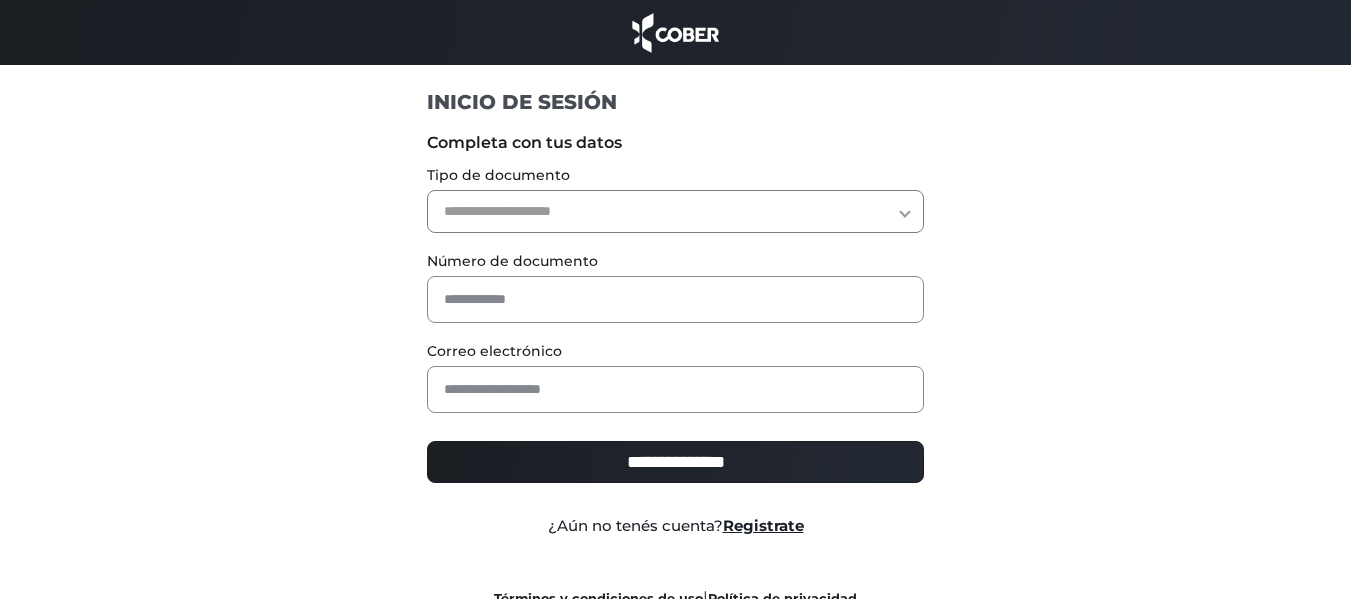 scroll, scrollTop: 0, scrollLeft: 0, axis: both 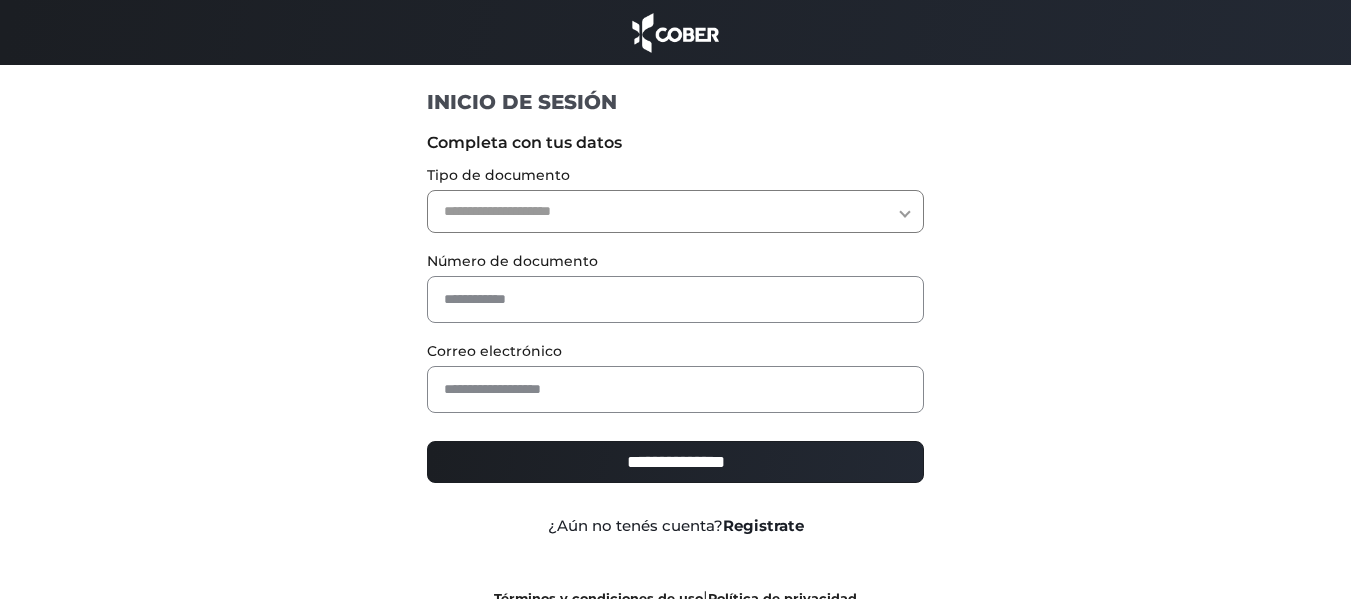 click on "Registrate" at bounding box center [763, 525] 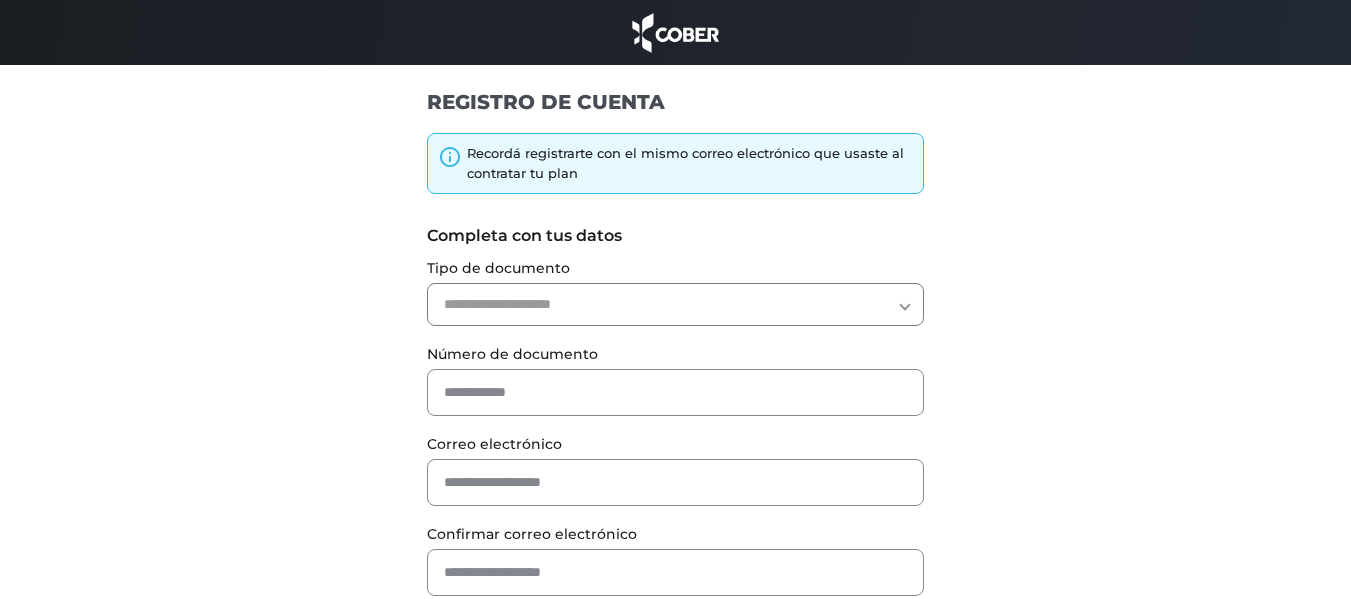 scroll, scrollTop: 0, scrollLeft: 0, axis: both 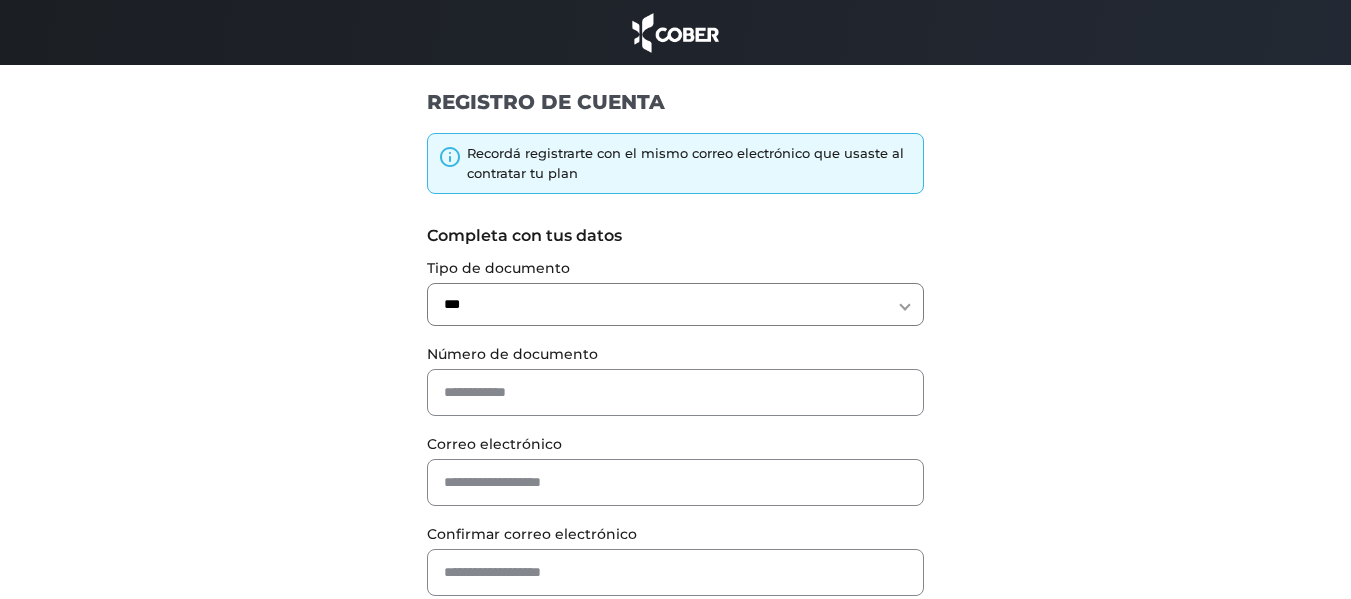 click on "**********" at bounding box center [675, 304] 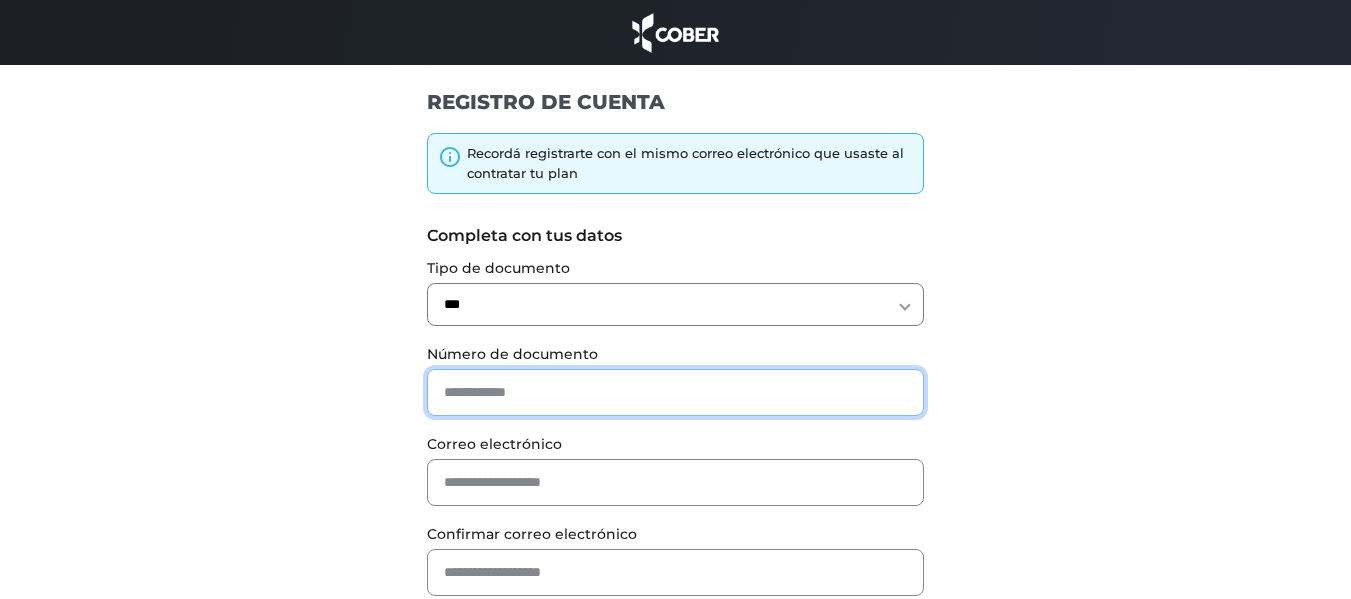 click at bounding box center (675, 392) 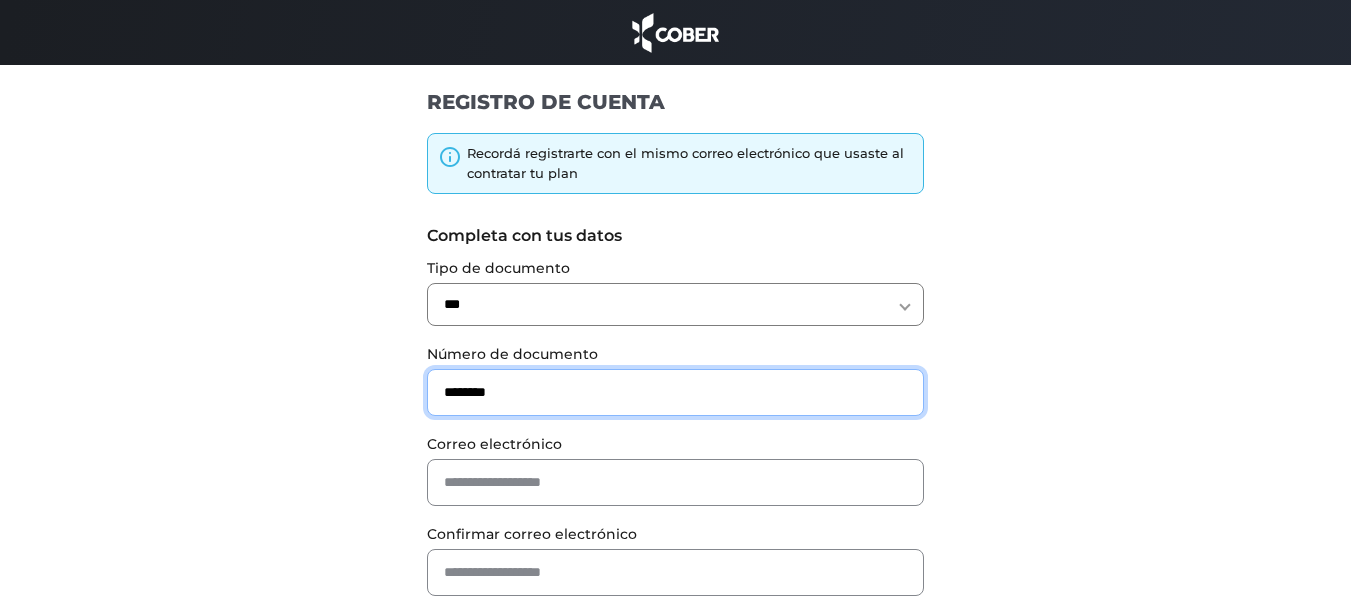 type on "********" 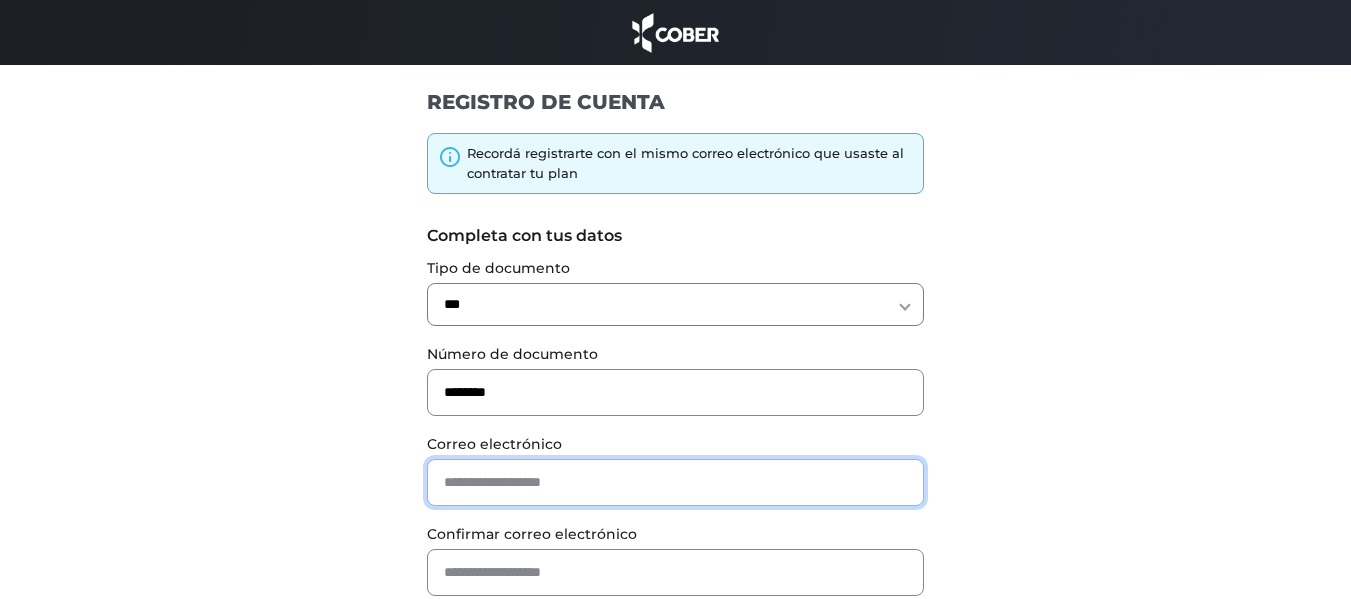 paste on "**********" 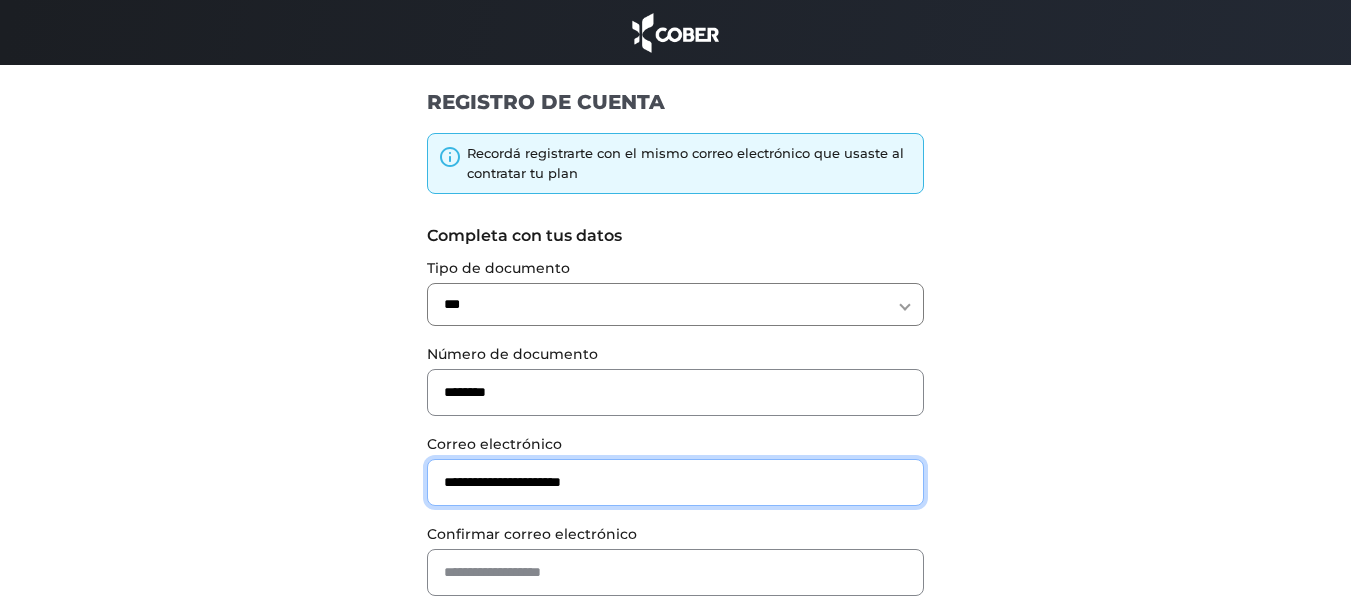 click on "**********" at bounding box center (675, 482) 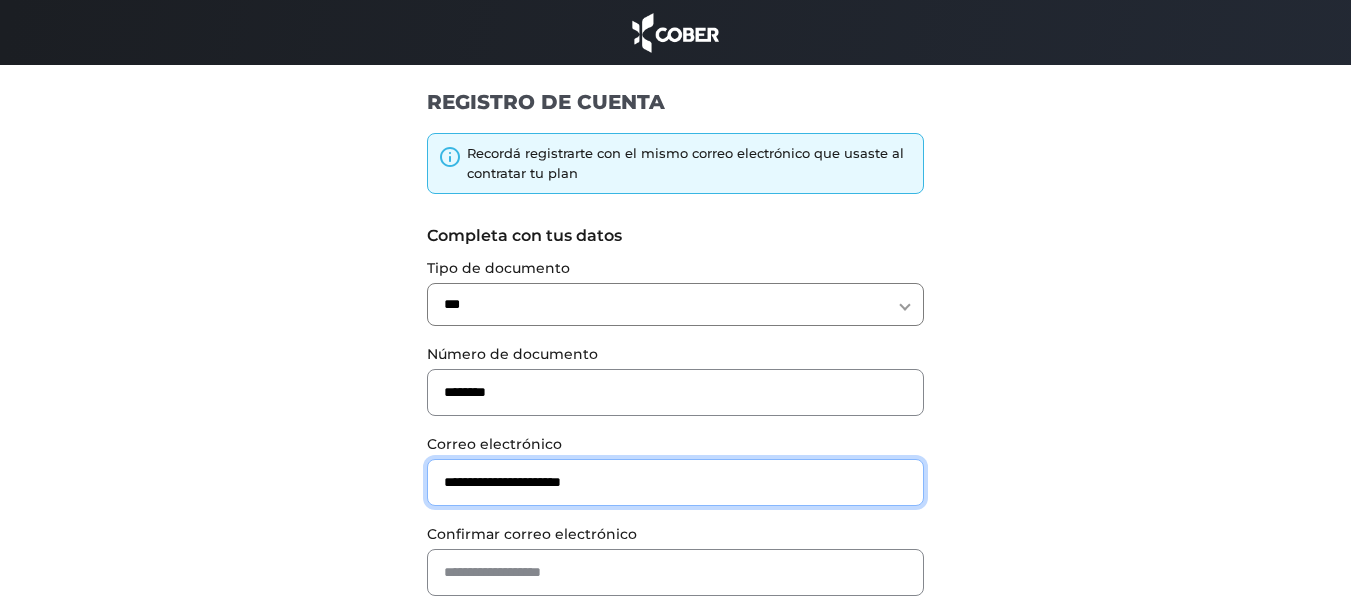 type on "**********" 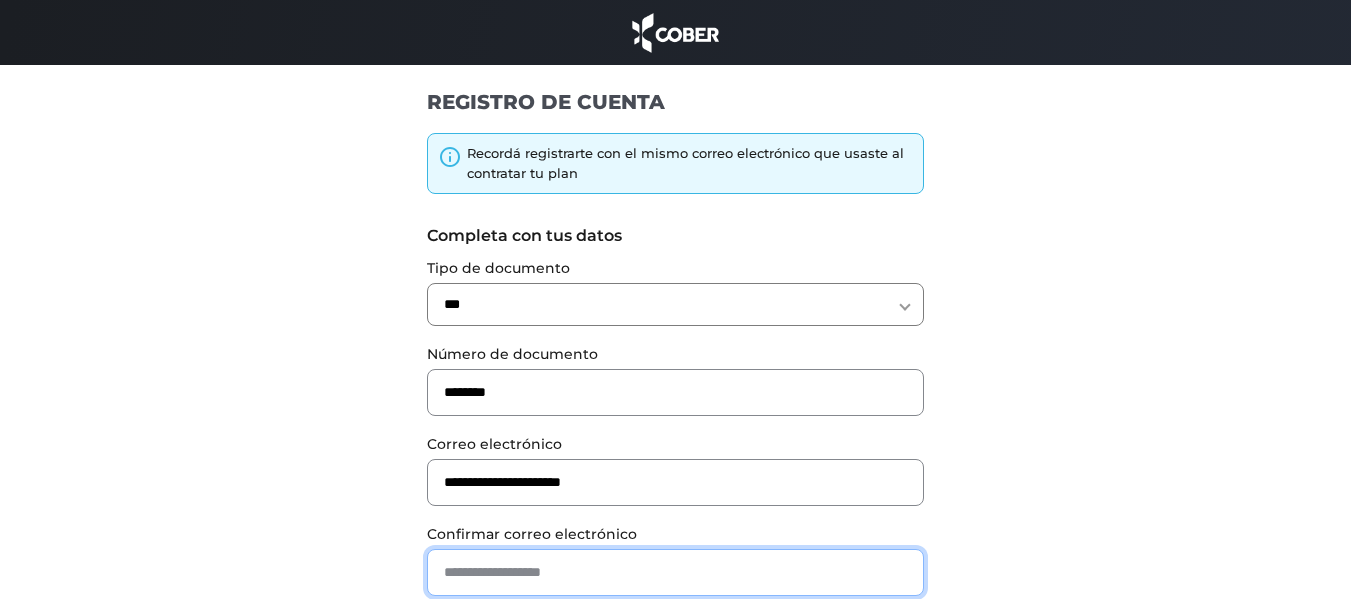 paste on "**********" 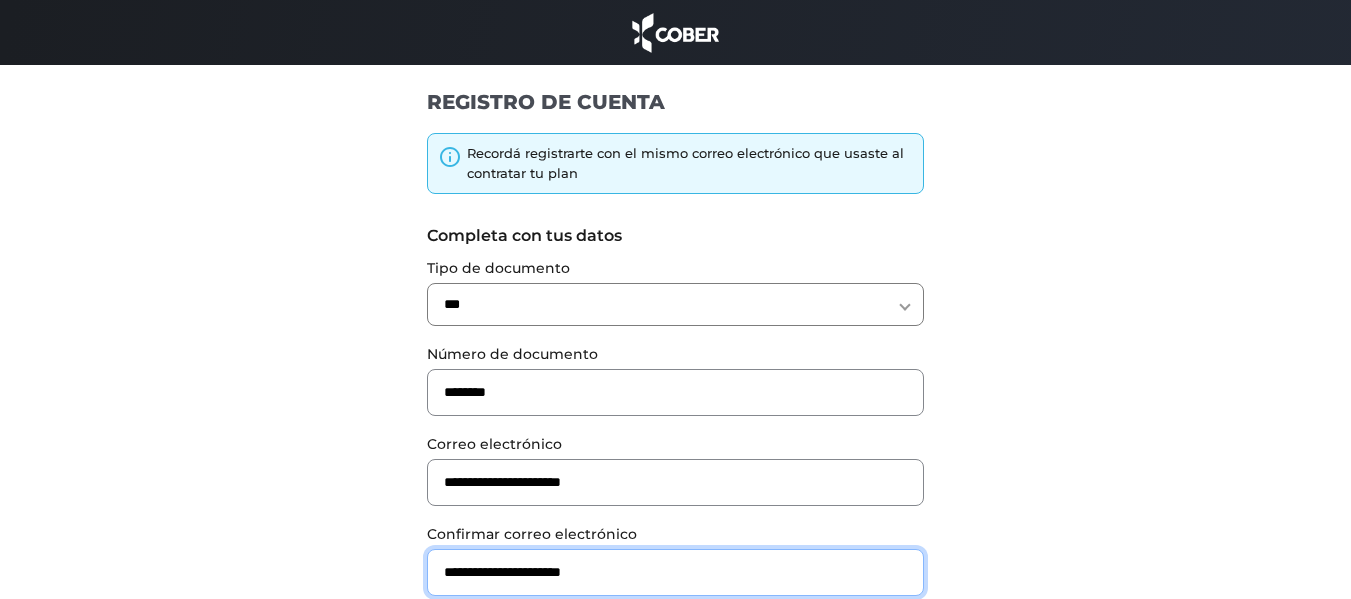 click on "**********" at bounding box center (675, 572) 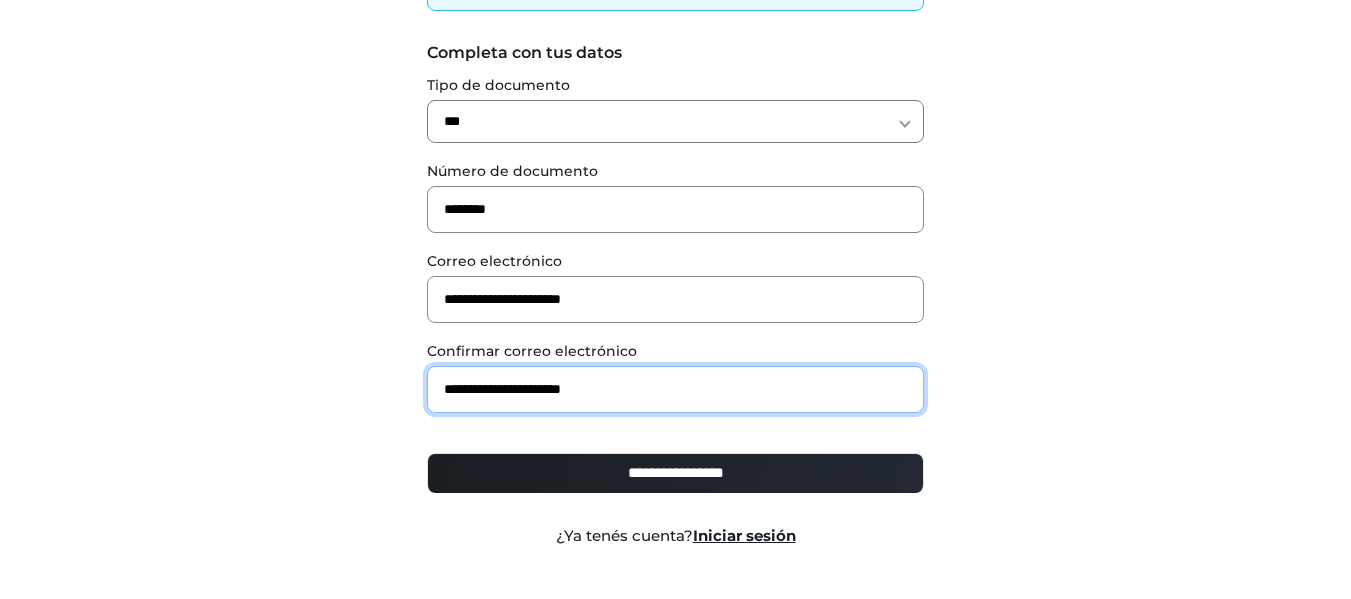scroll, scrollTop: 200, scrollLeft: 0, axis: vertical 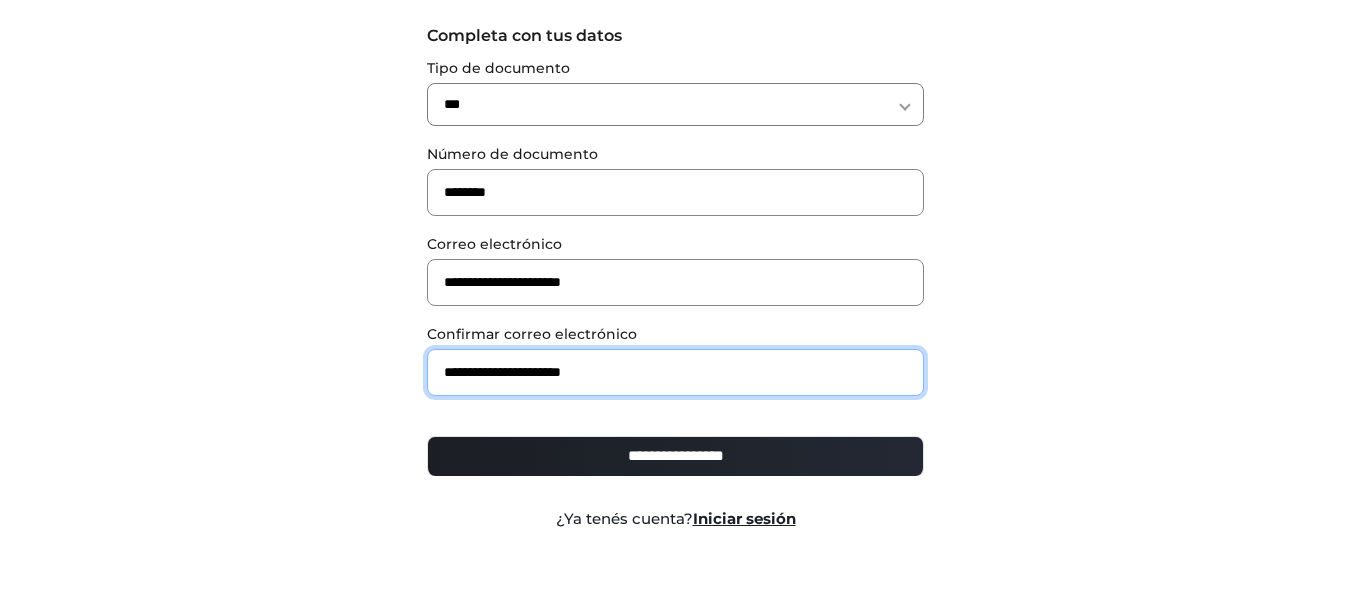 type on "**********" 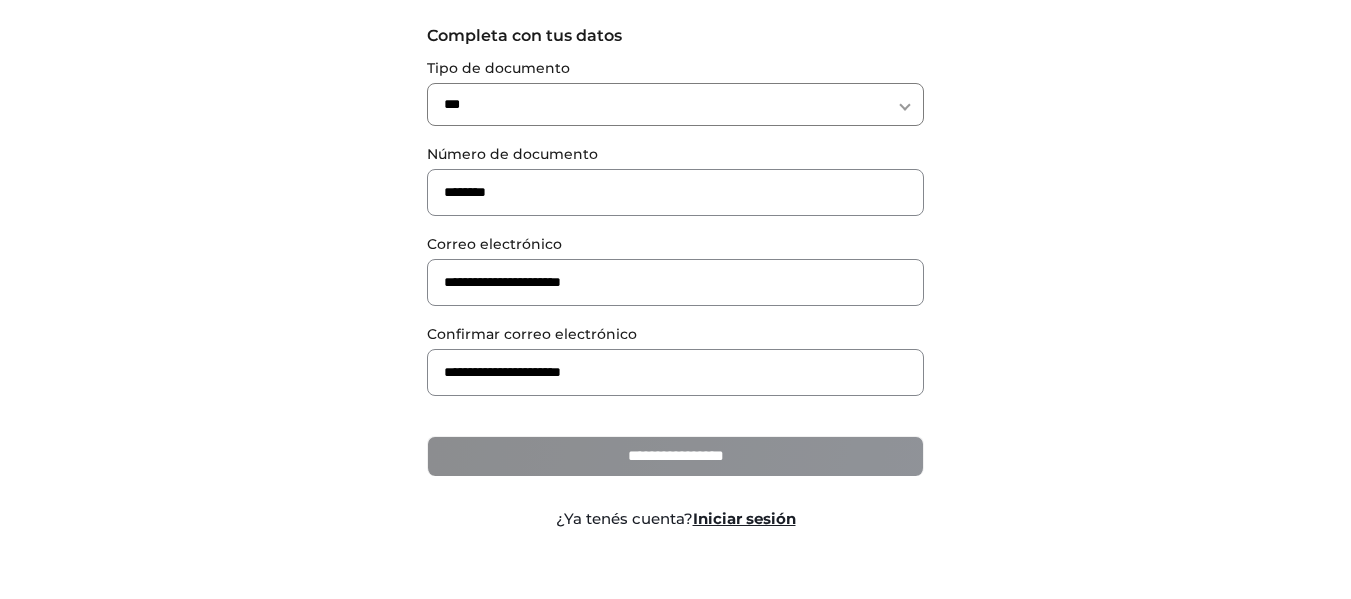 click on "**********" at bounding box center [675, 456] 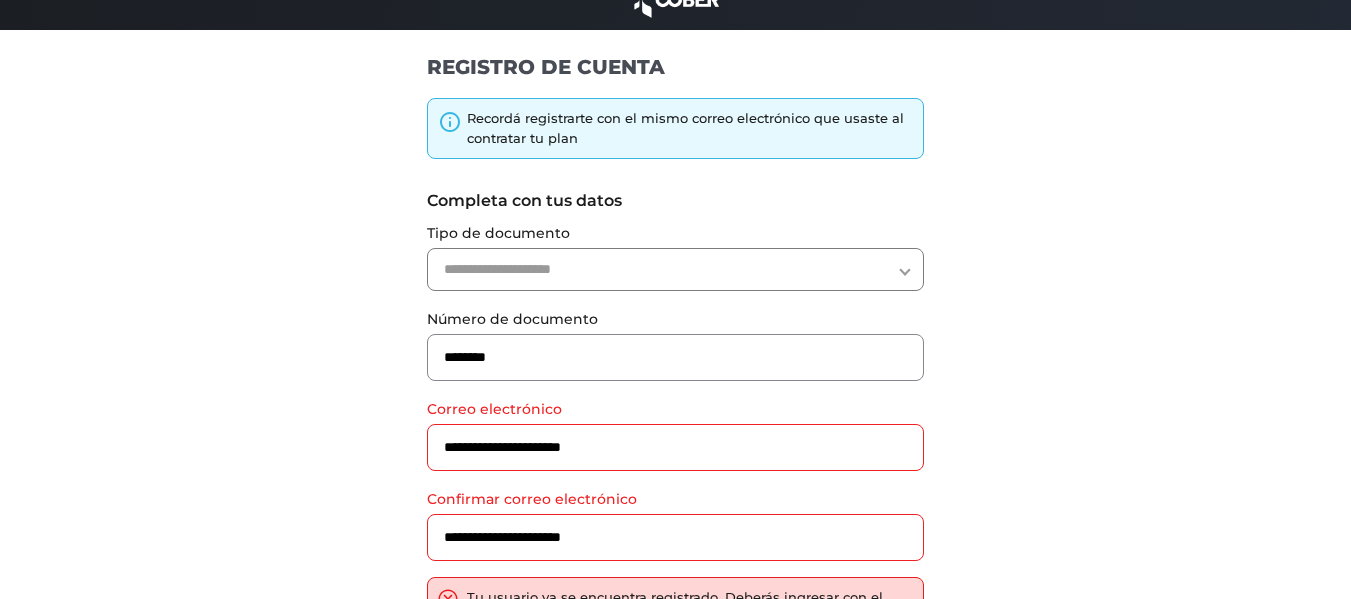 scroll, scrollTop: 0, scrollLeft: 0, axis: both 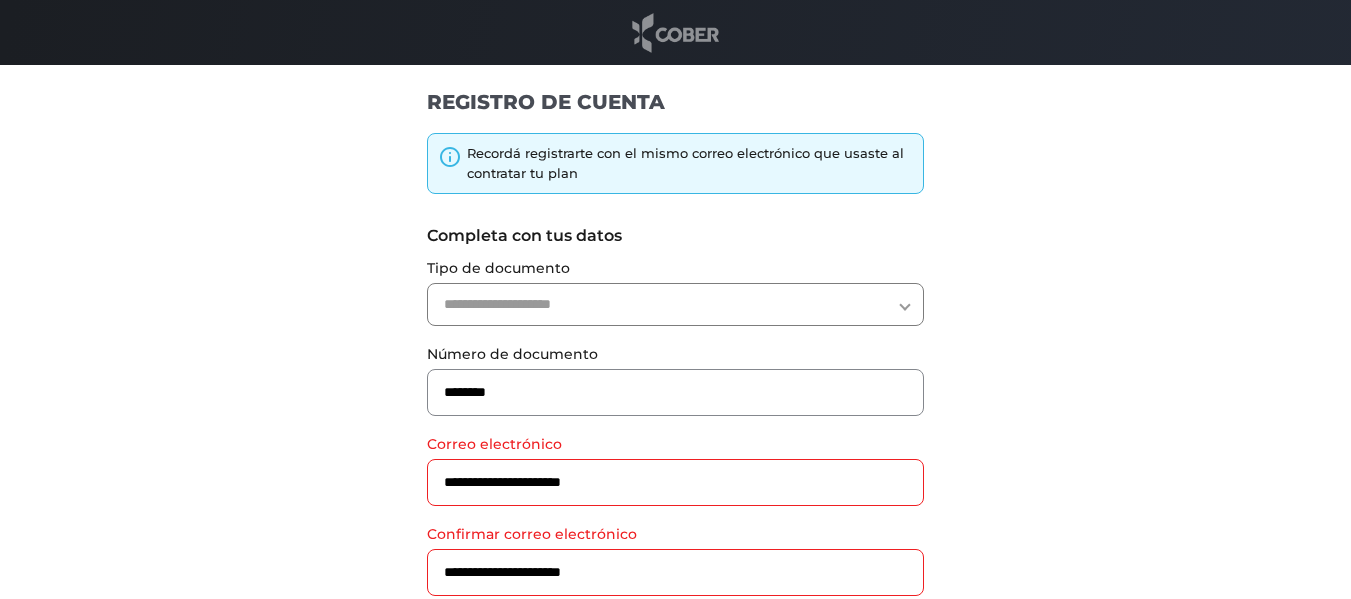 click at bounding box center [676, 32] 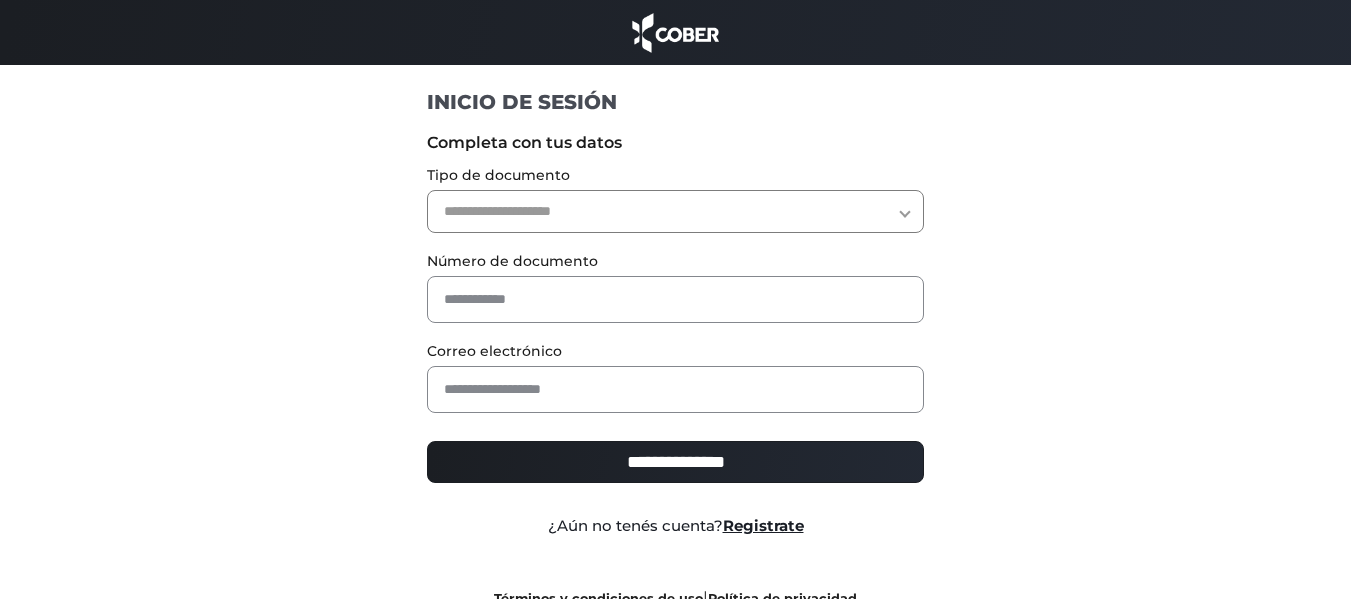 scroll, scrollTop: 0, scrollLeft: 0, axis: both 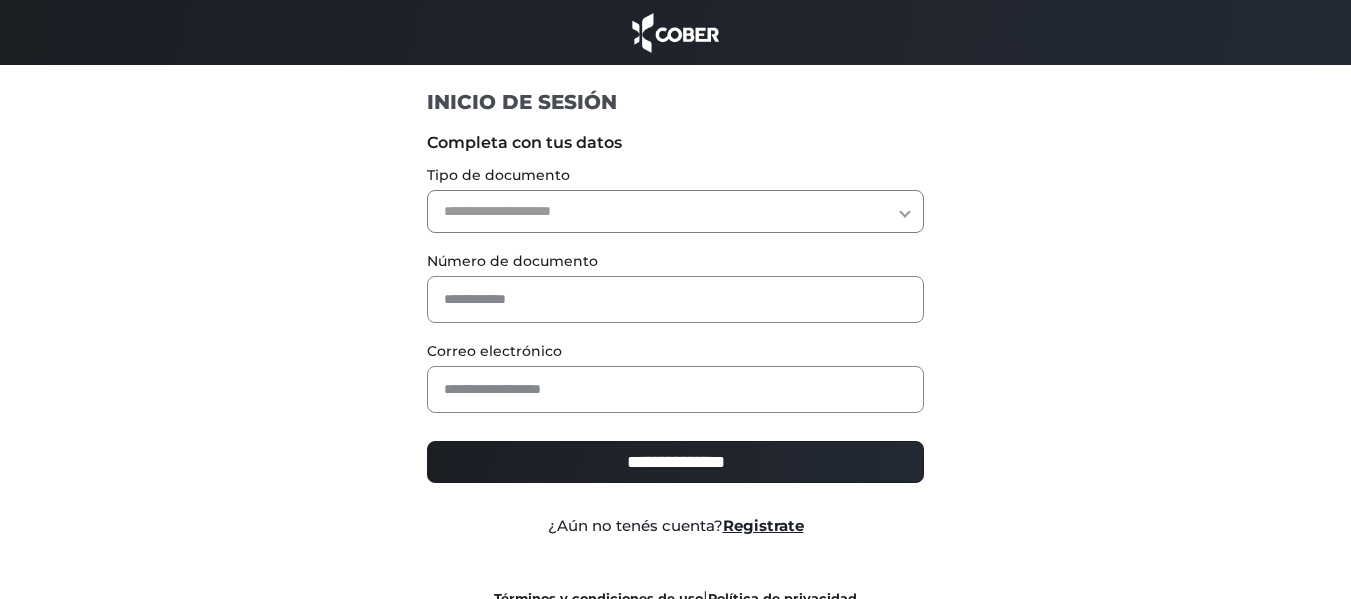click on "**********" at bounding box center (675, 211) 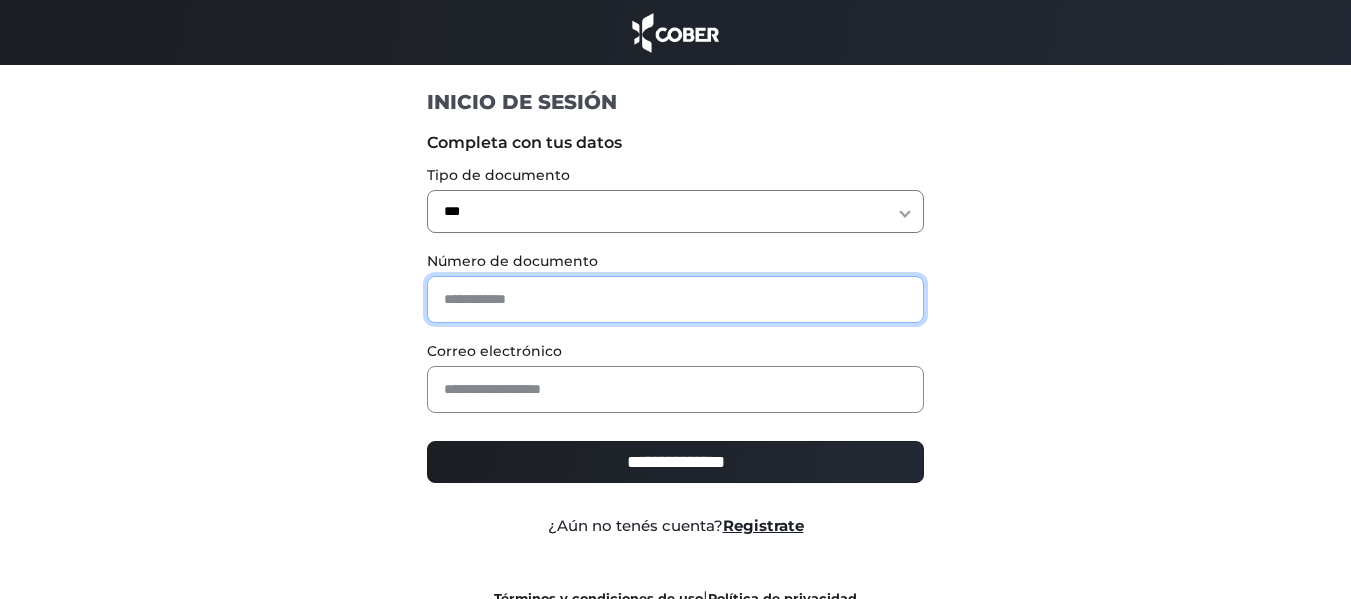 click at bounding box center [675, 299] 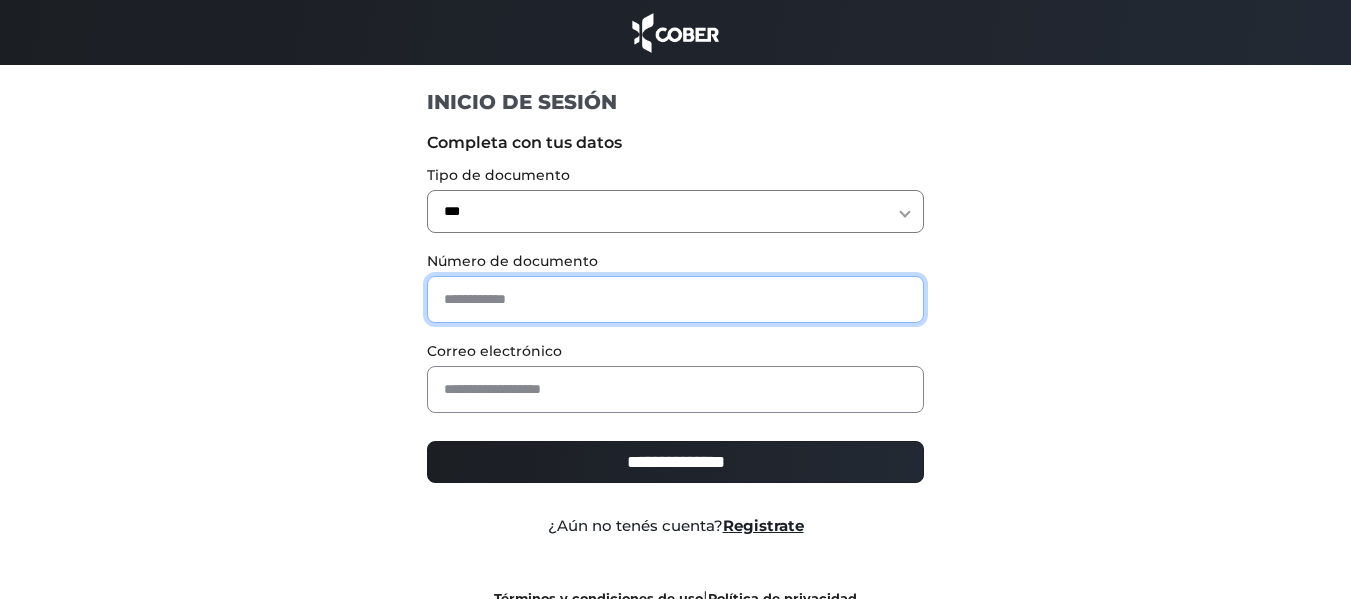 paste on "********" 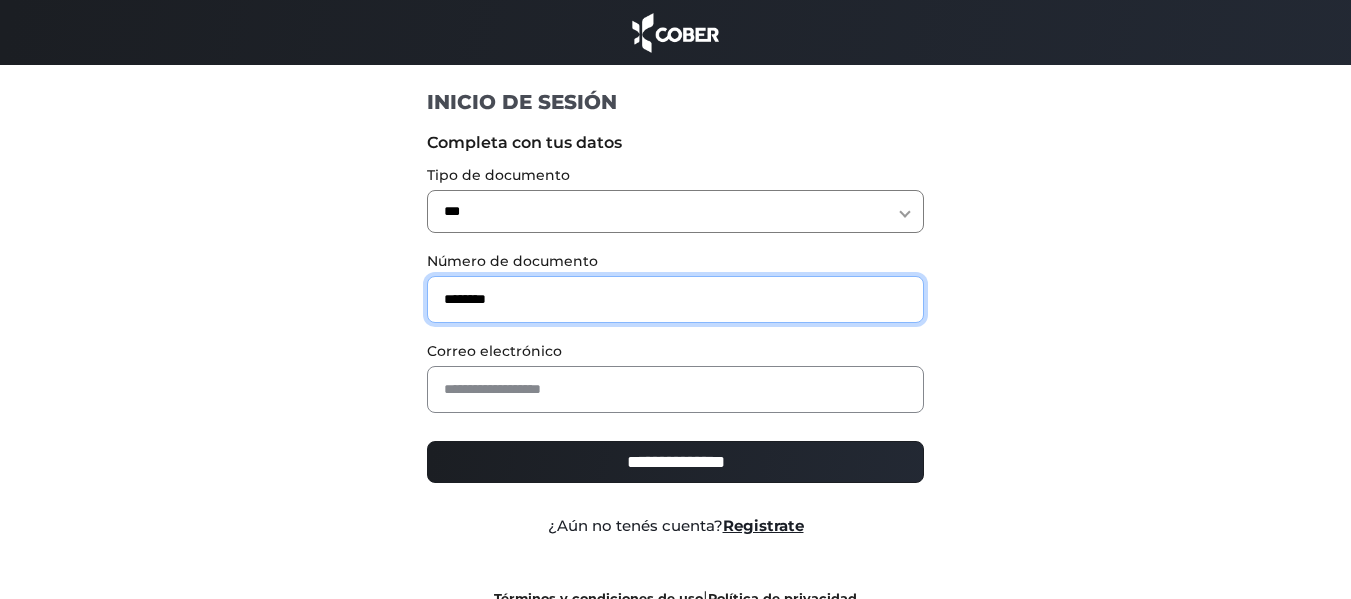 type on "********" 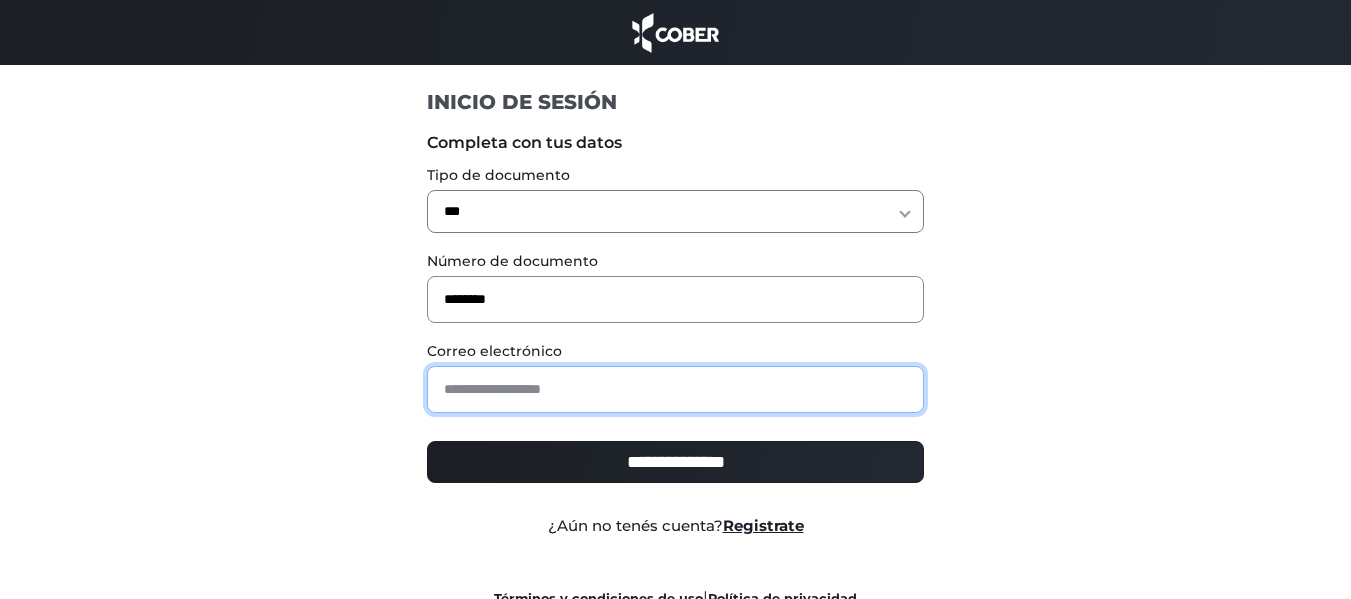 paste on "**********" 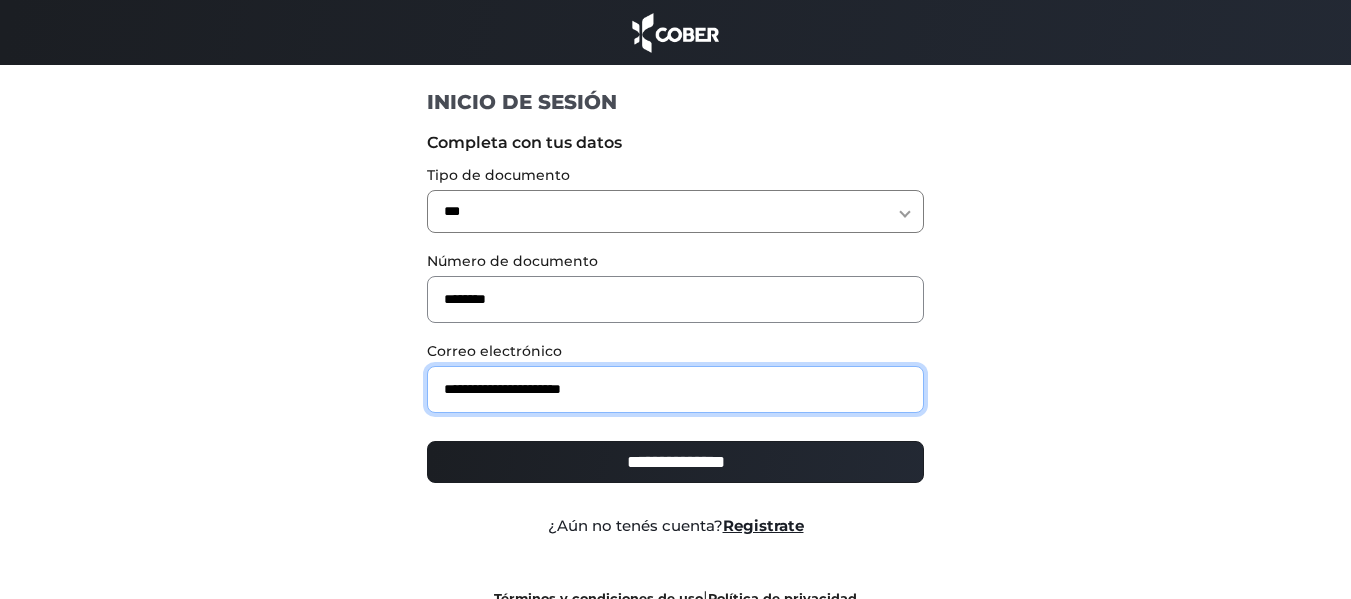 type on "**********" 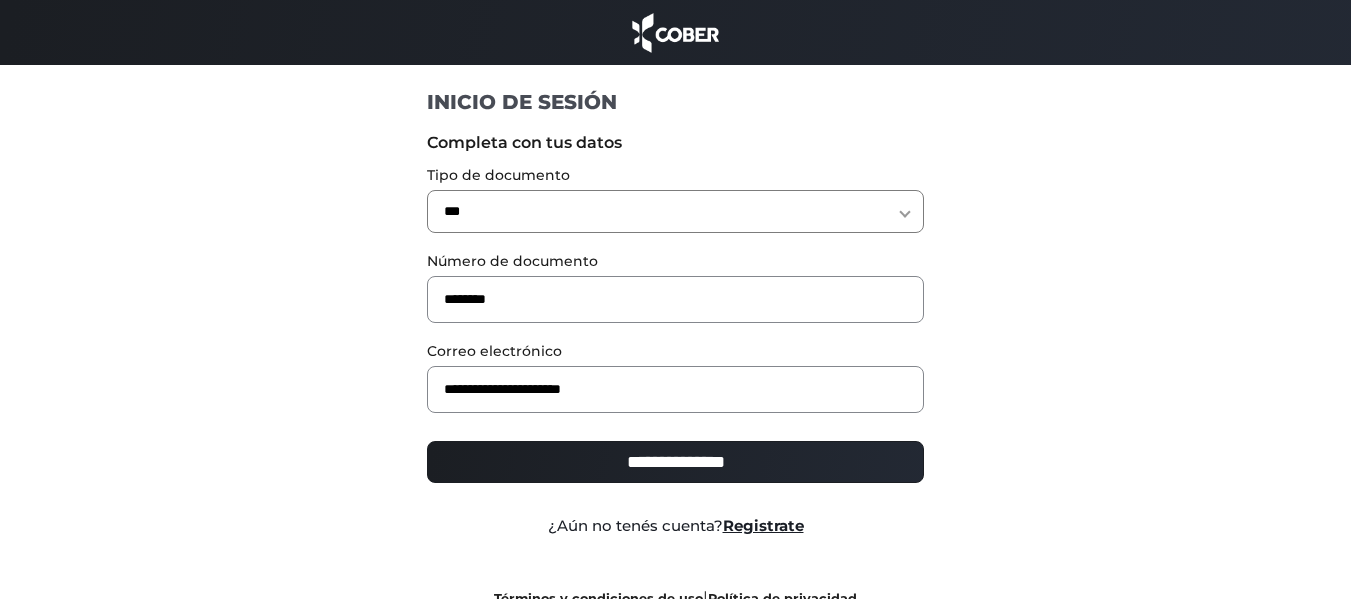 click on "**********" at bounding box center (675, 462) 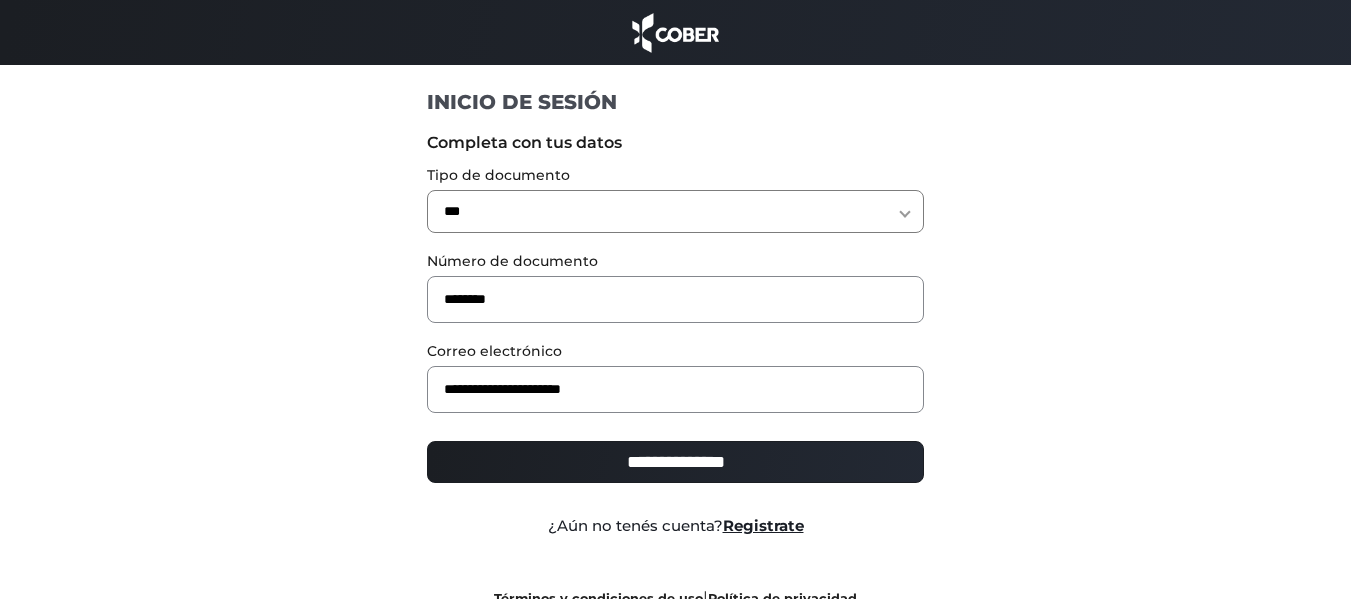type on "**********" 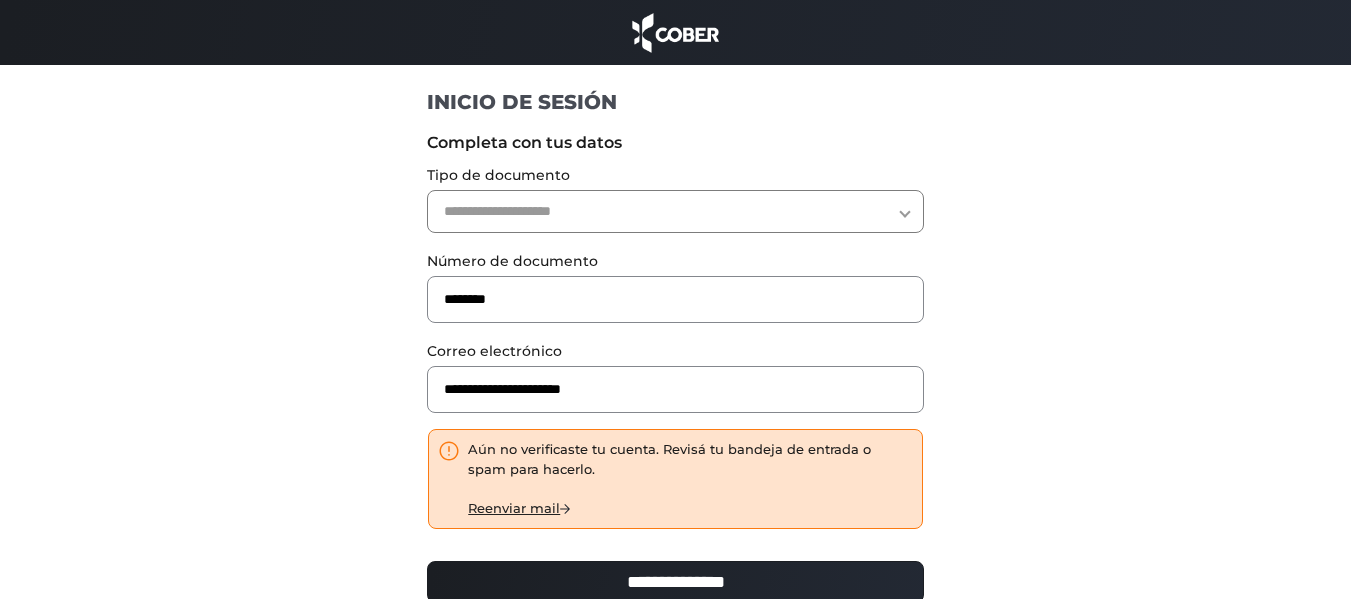 scroll, scrollTop: 0, scrollLeft: 0, axis: both 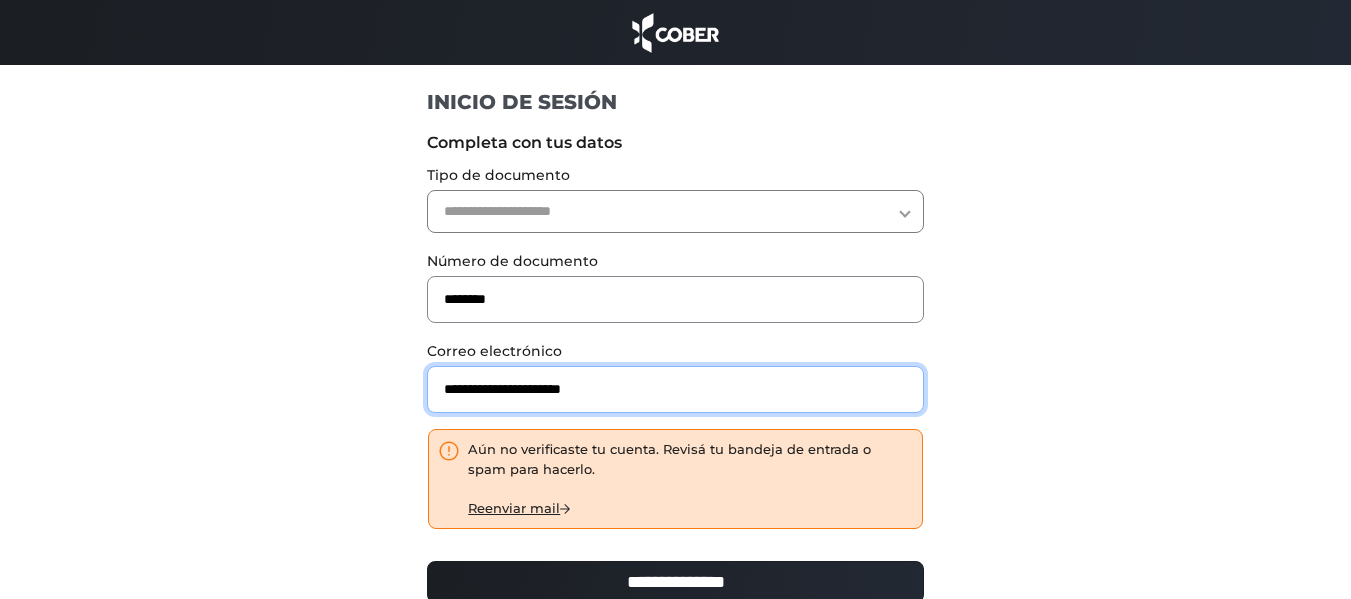 click on "**********" at bounding box center [675, 389] 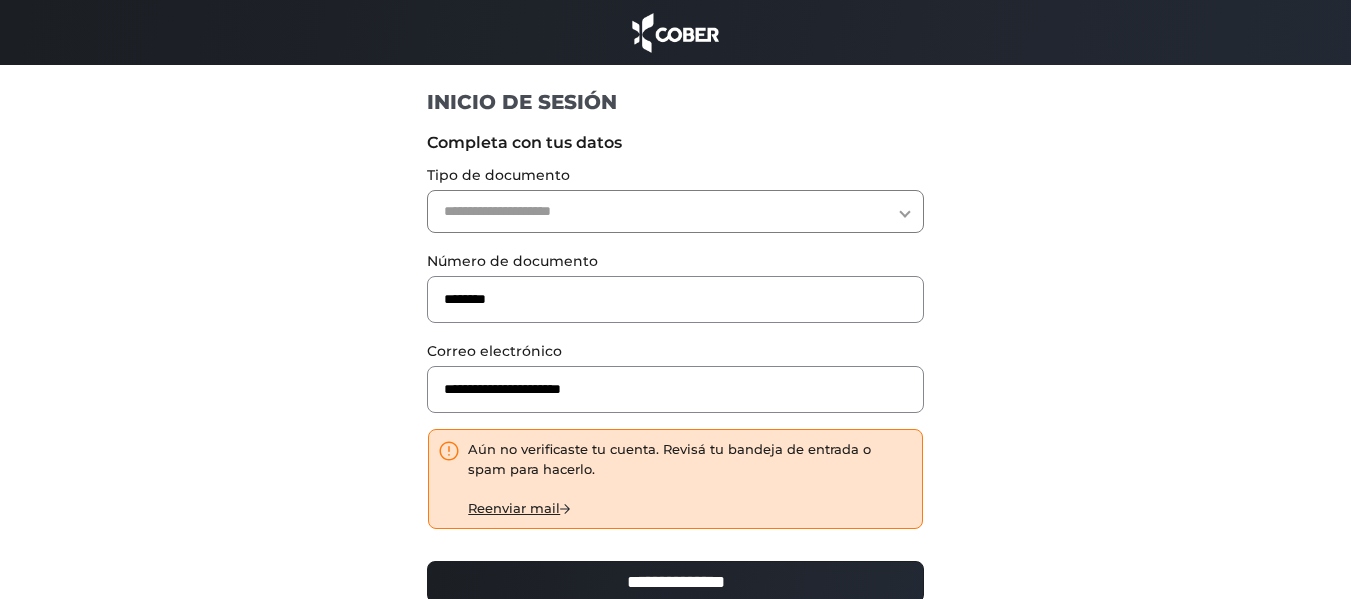 click on "**********" at bounding box center (675, 582) 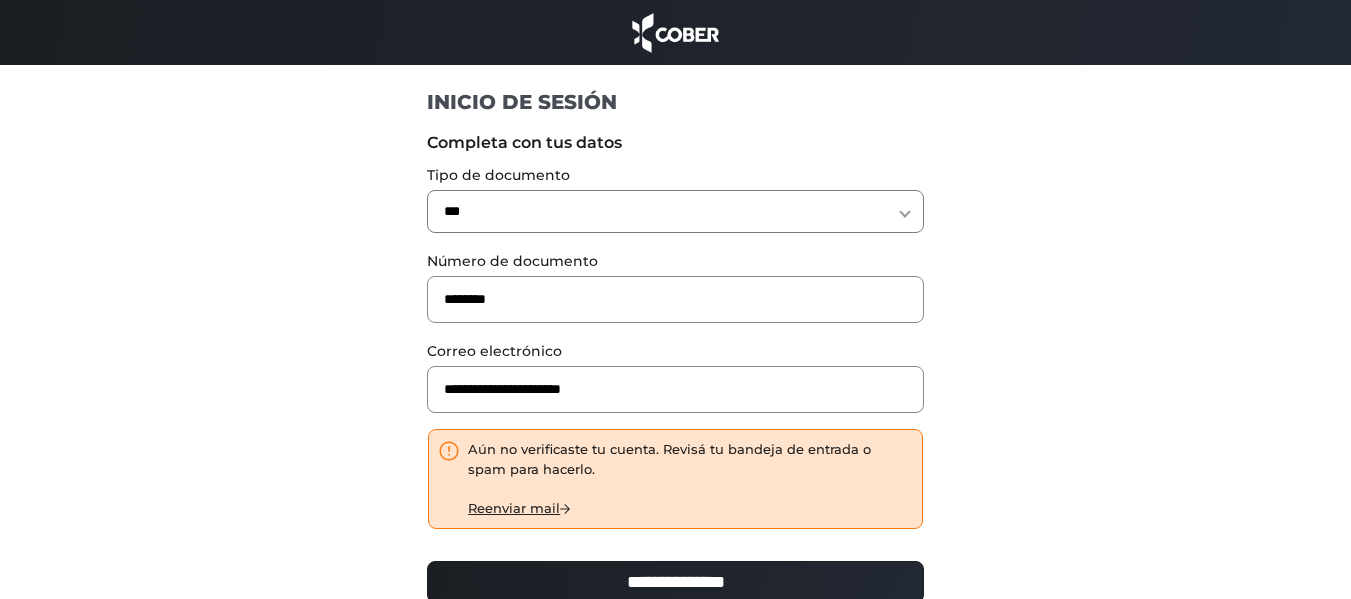 click on "**********" at bounding box center (675, 211) 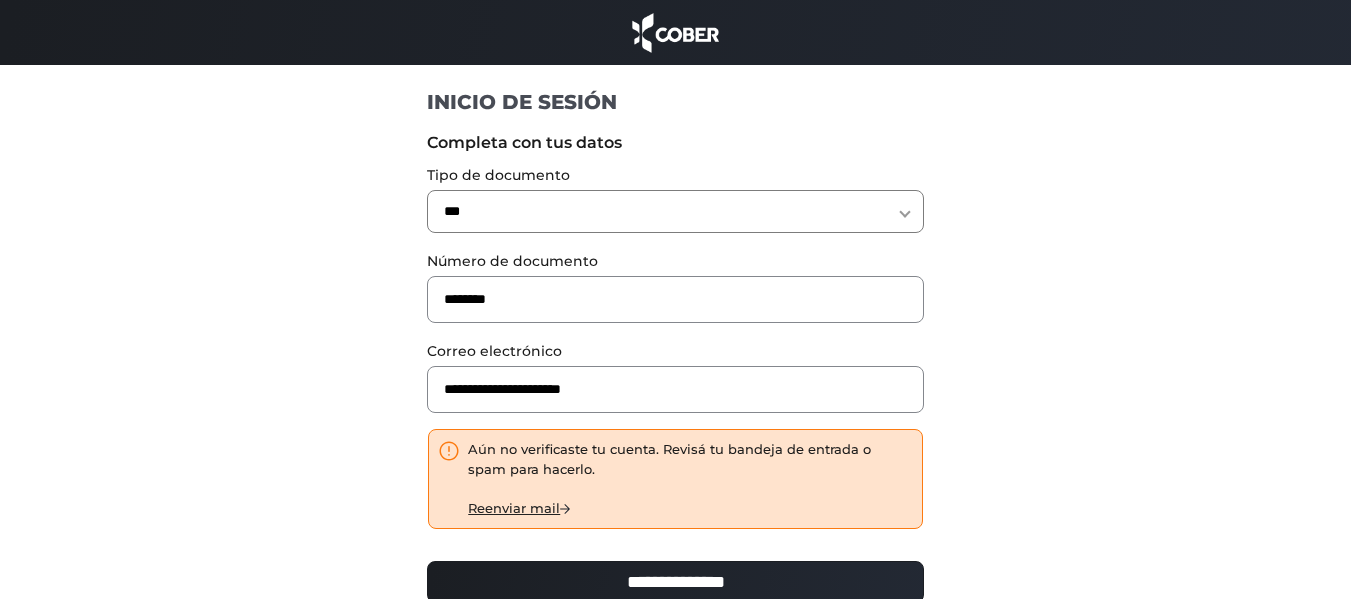 click on "**********" at bounding box center (676, 438) 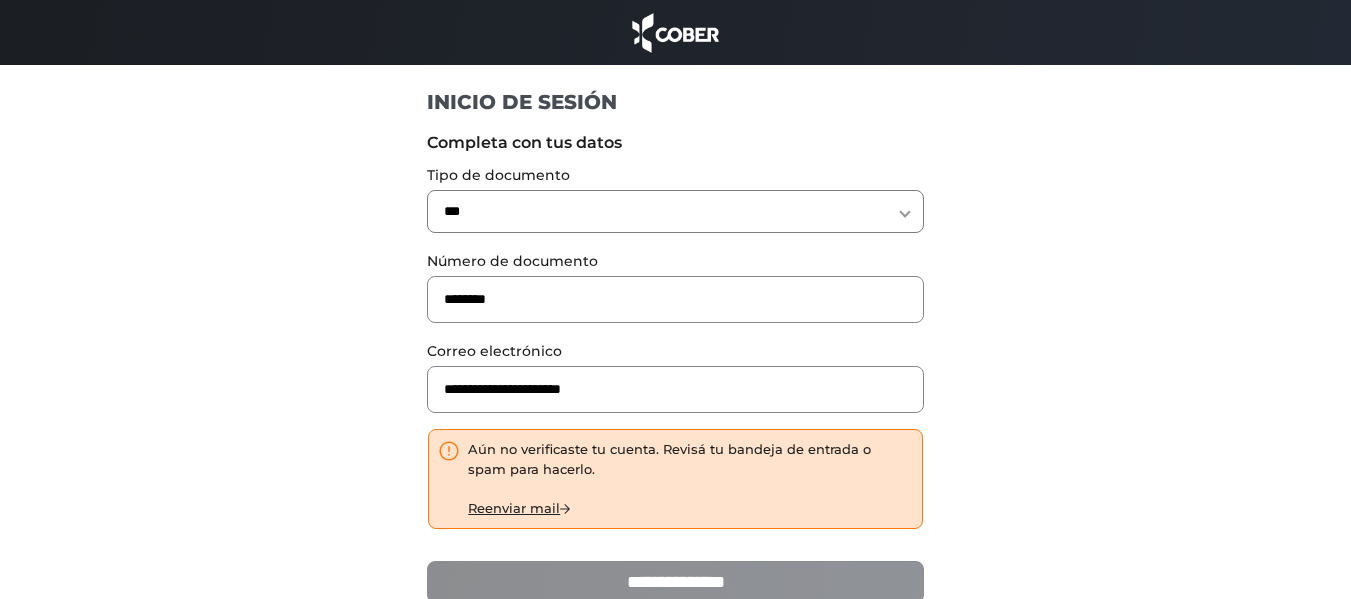 click on "**********" at bounding box center (675, 582) 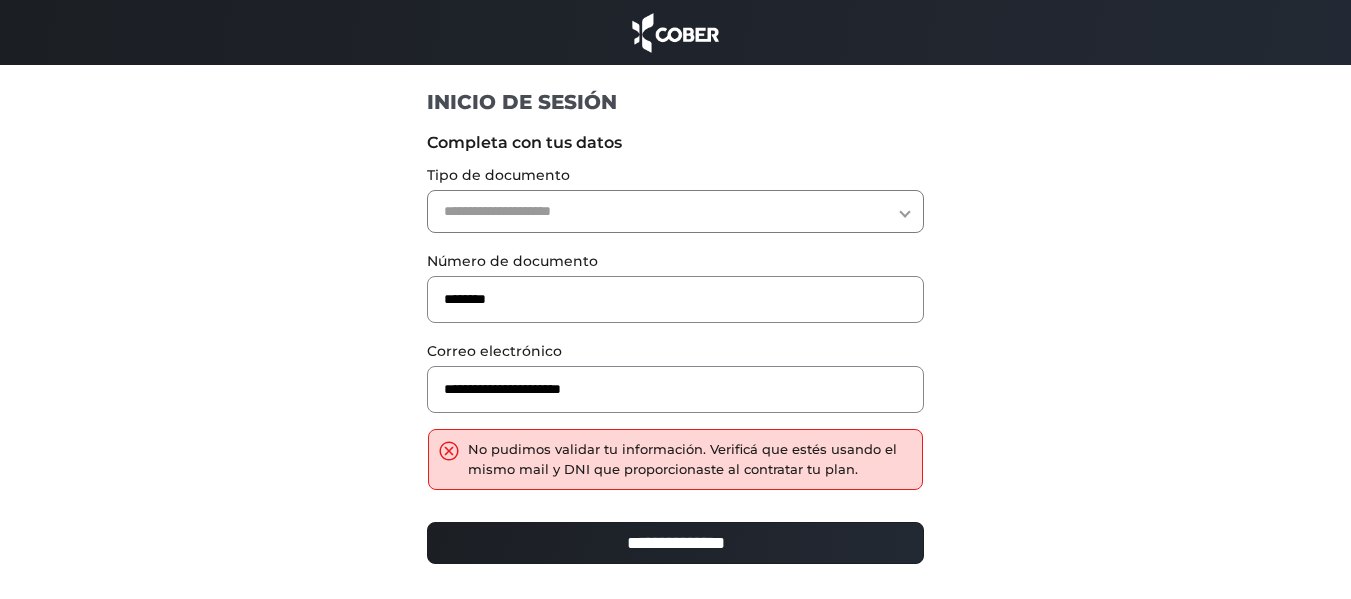 scroll, scrollTop: 0, scrollLeft: 0, axis: both 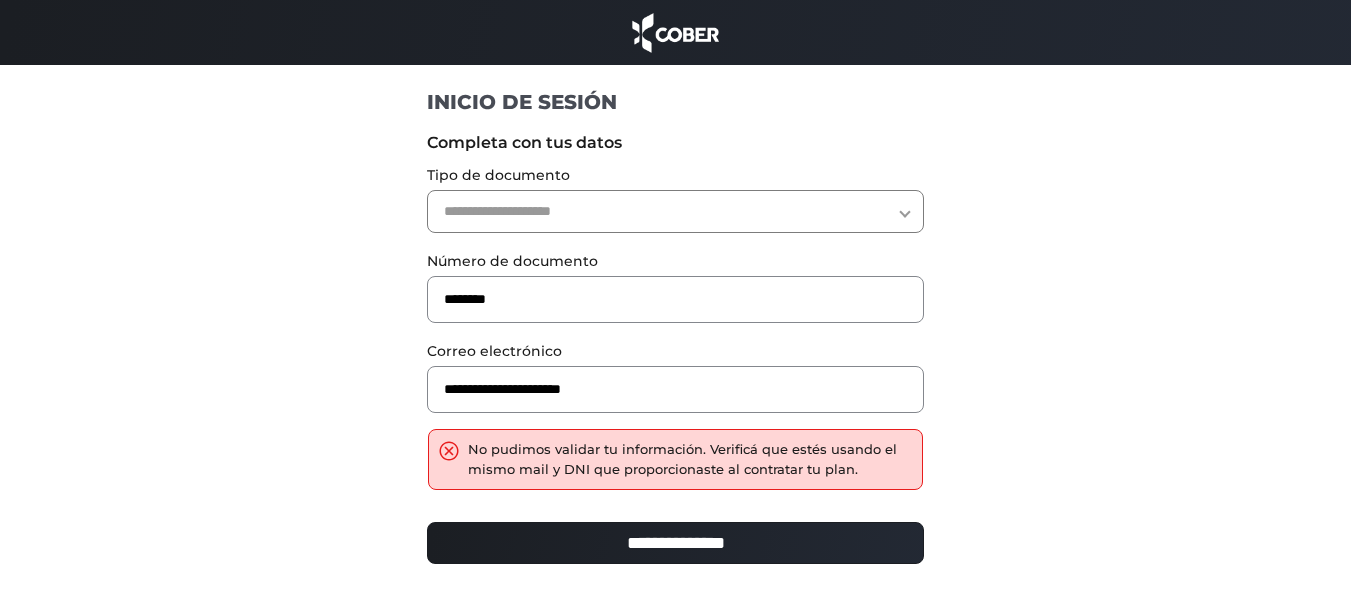 click at bounding box center (676, 32) 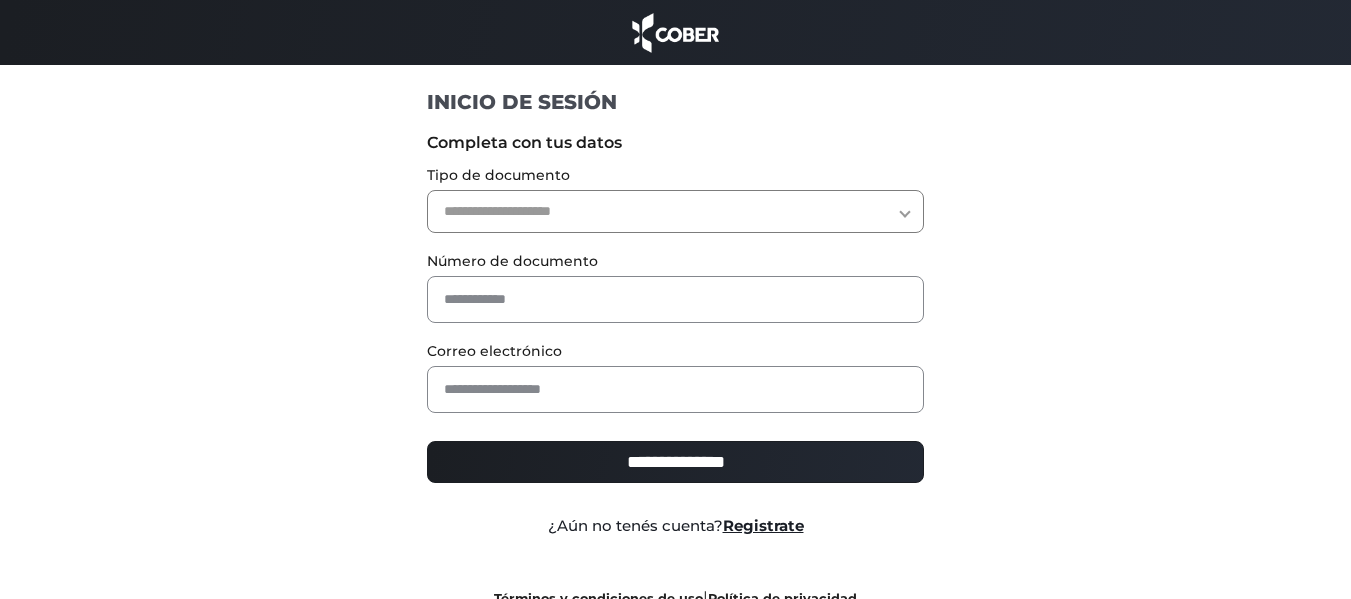 scroll, scrollTop: 0, scrollLeft: 0, axis: both 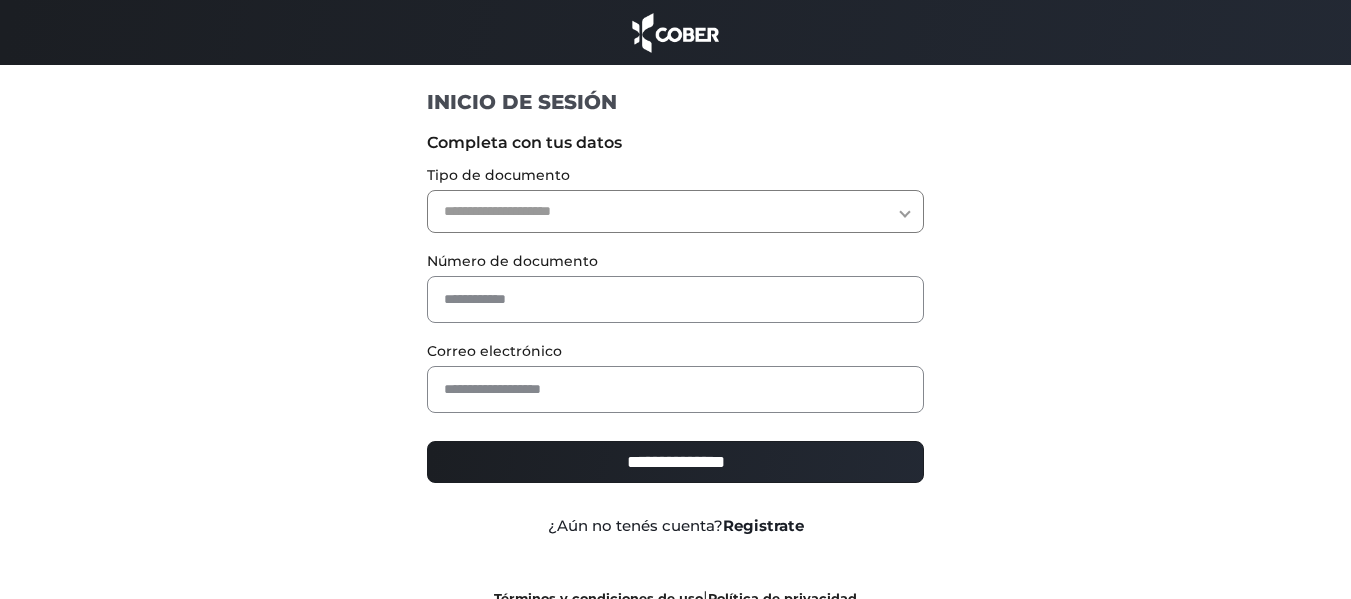 click on "Registrate" at bounding box center (763, 525) 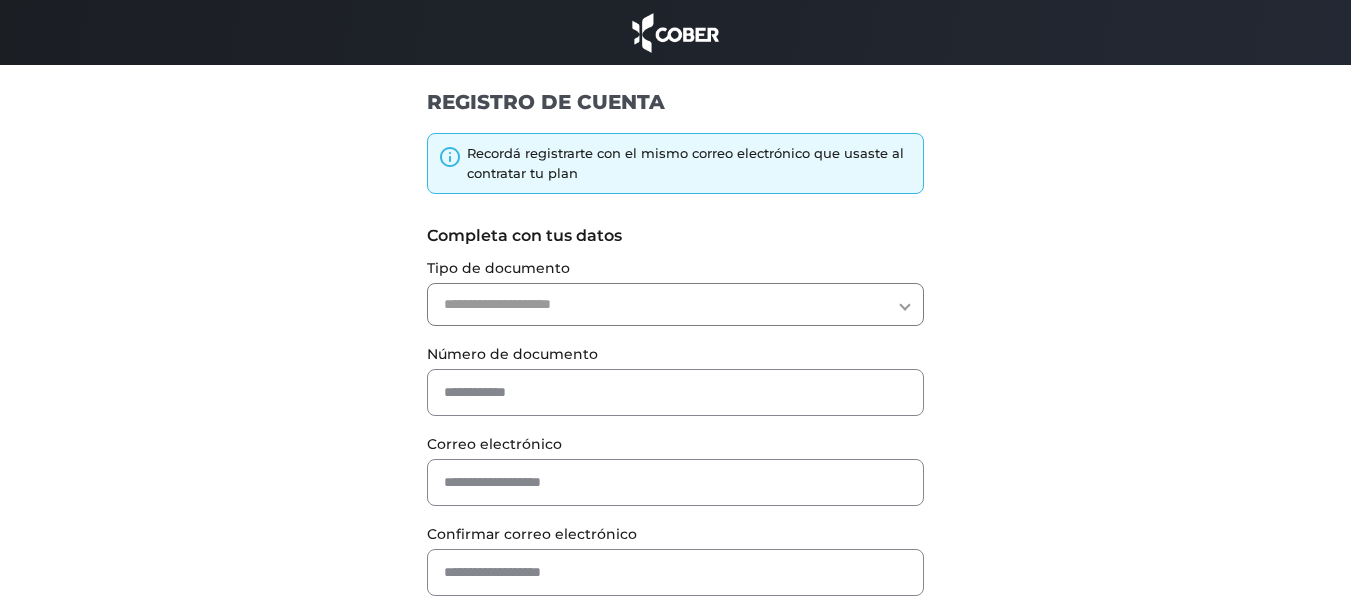 scroll, scrollTop: 0, scrollLeft: 0, axis: both 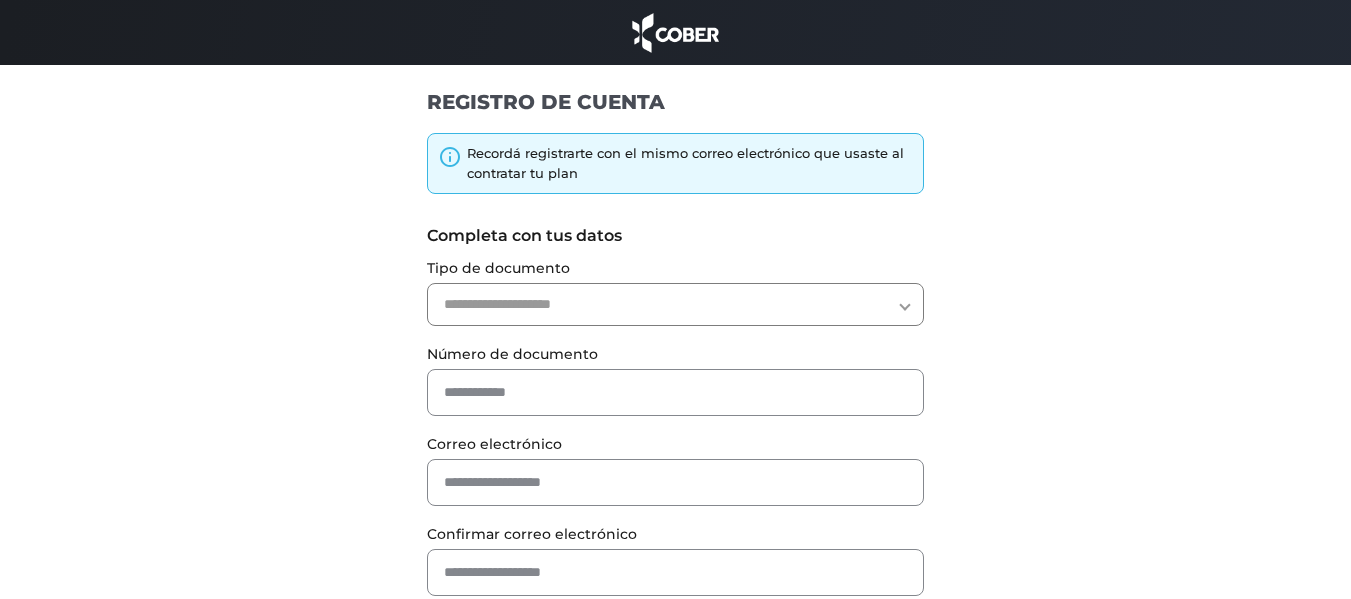 drag, startPoint x: 503, startPoint y: 307, endPoint x: 510, endPoint y: 320, distance: 14.764823 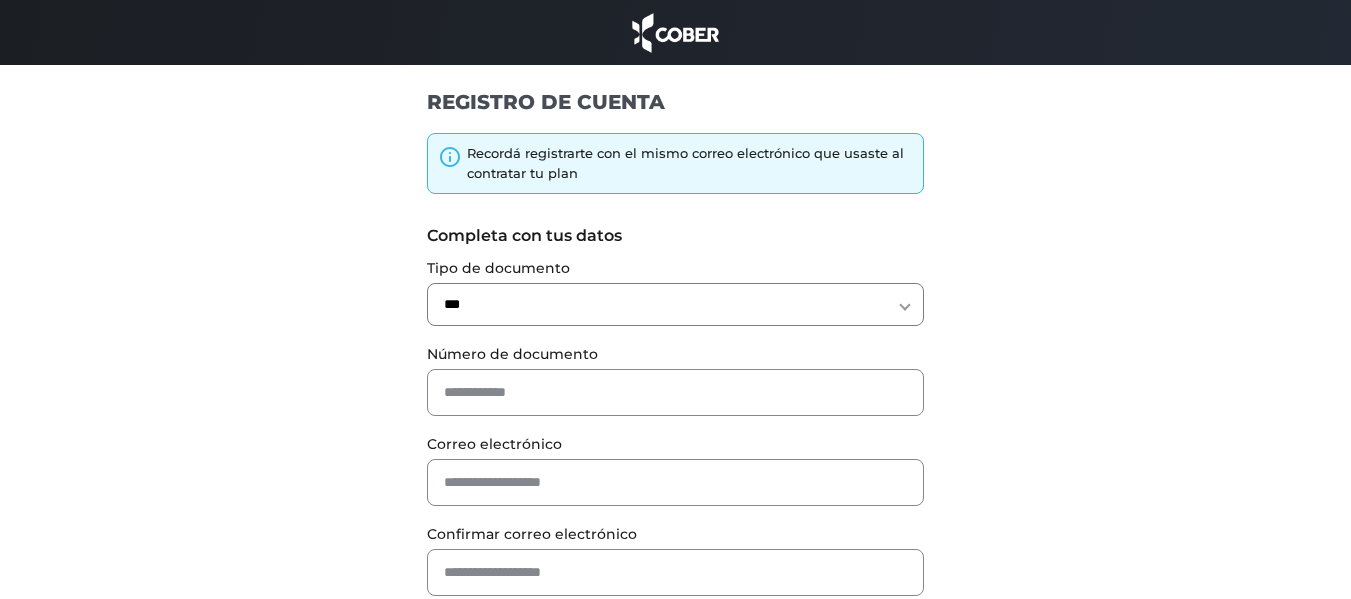 click on "**********" at bounding box center (675, 304) 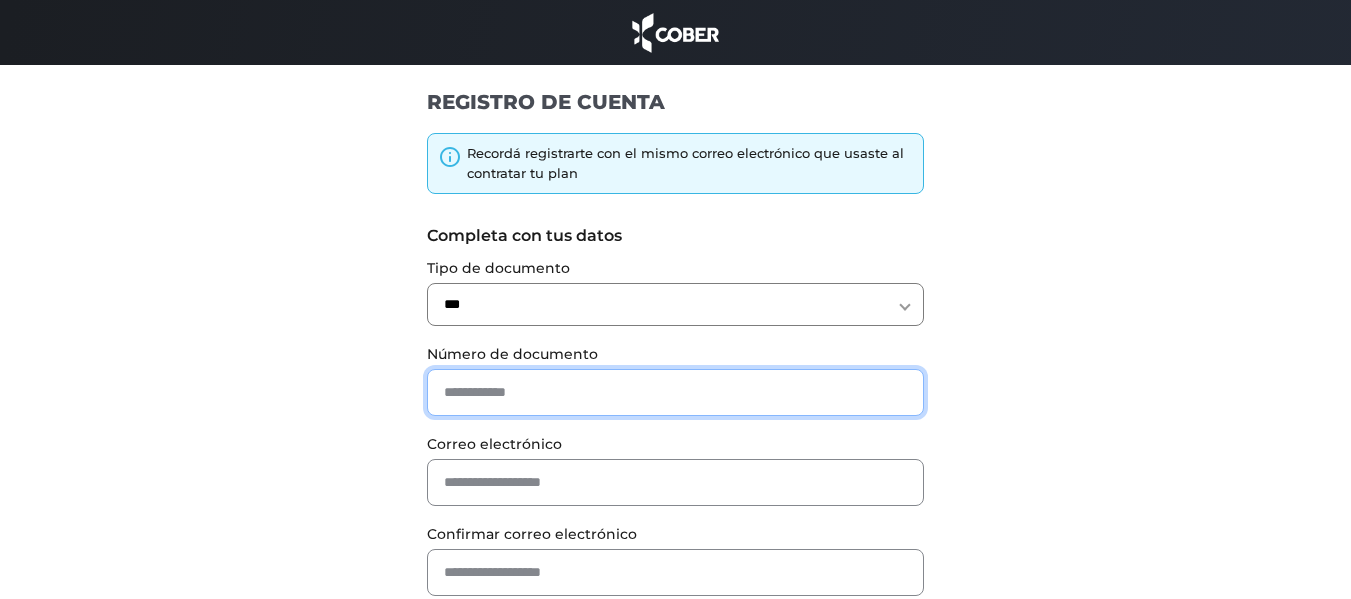 click at bounding box center [675, 392] 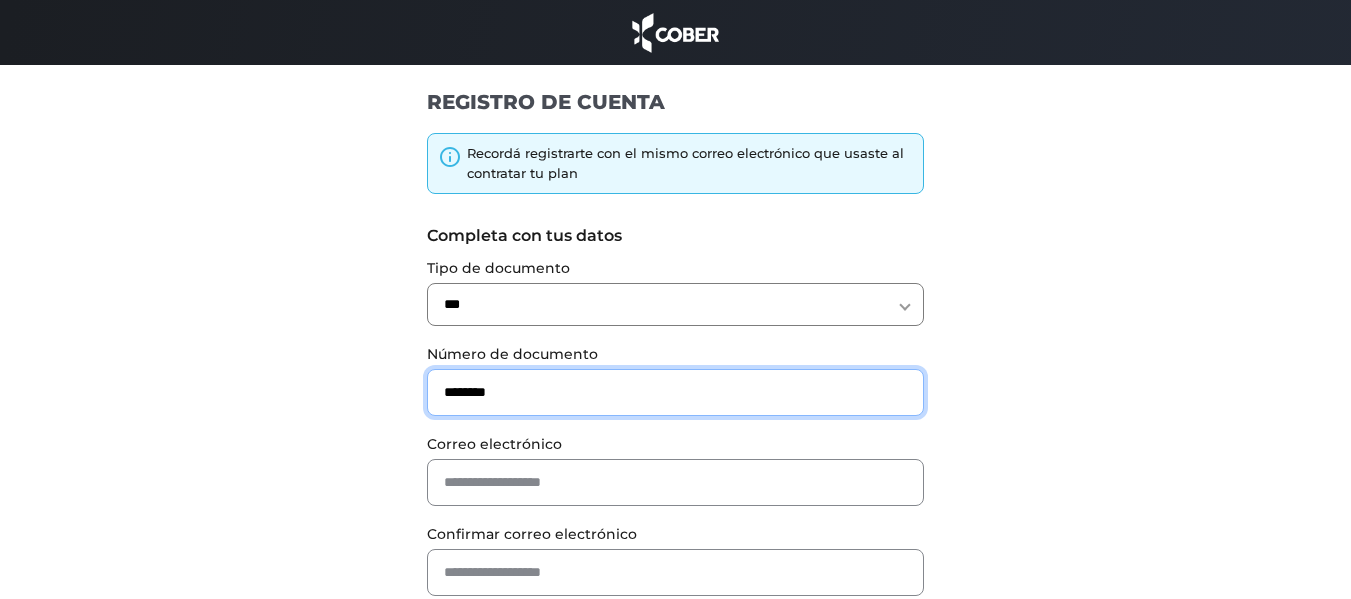 type on "********" 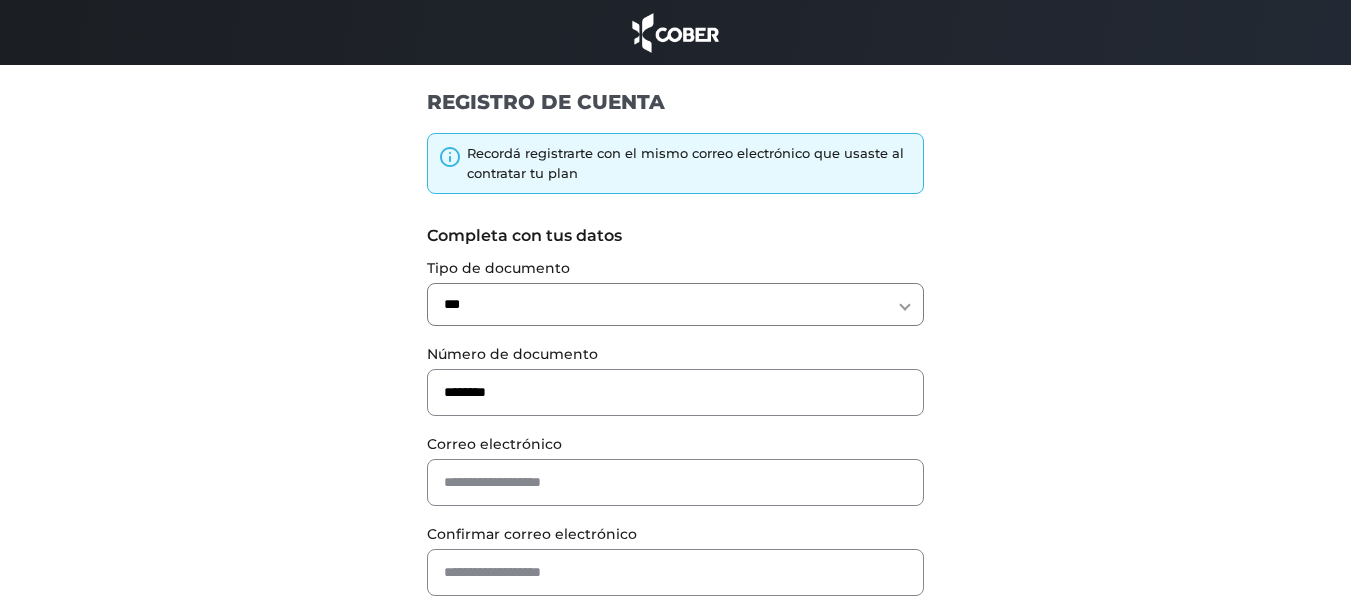 click on "**********" at bounding box center [676, 431] 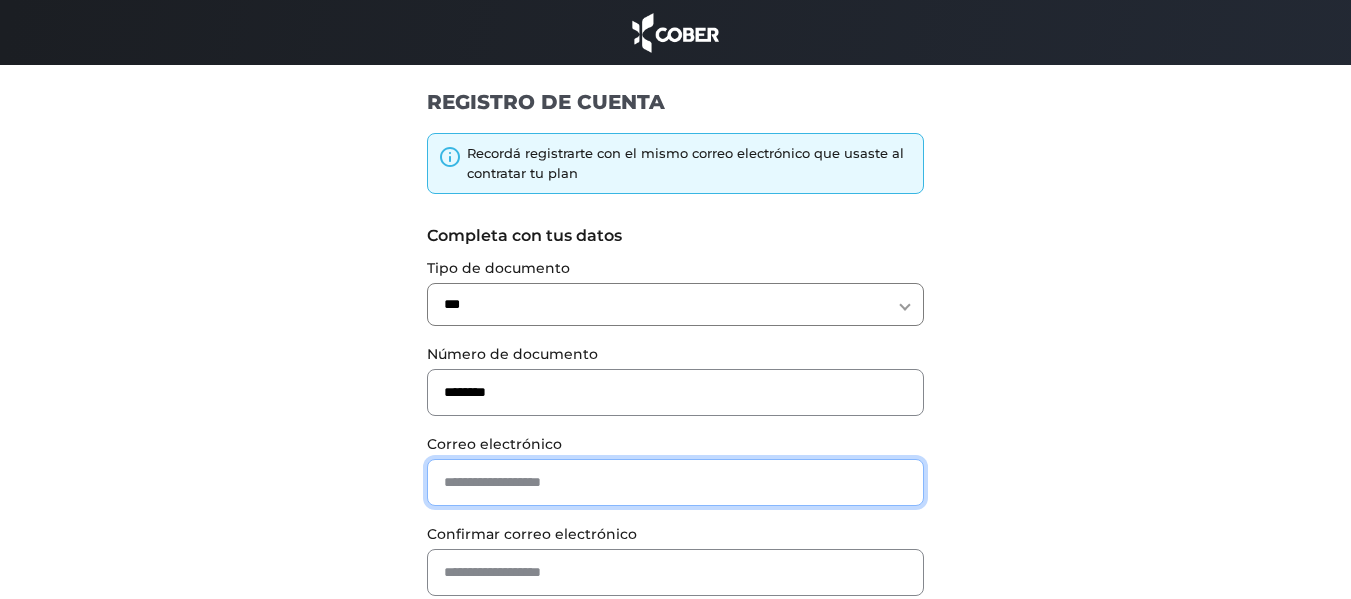 click at bounding box center (675, 482) 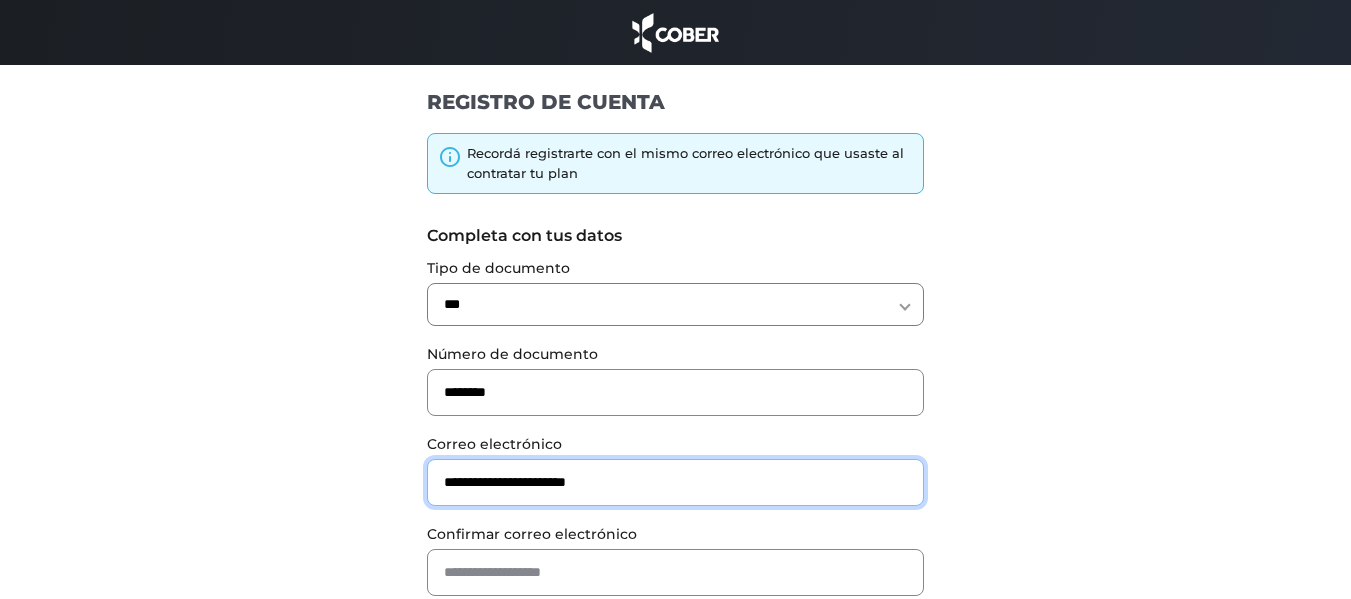 type on "**********" 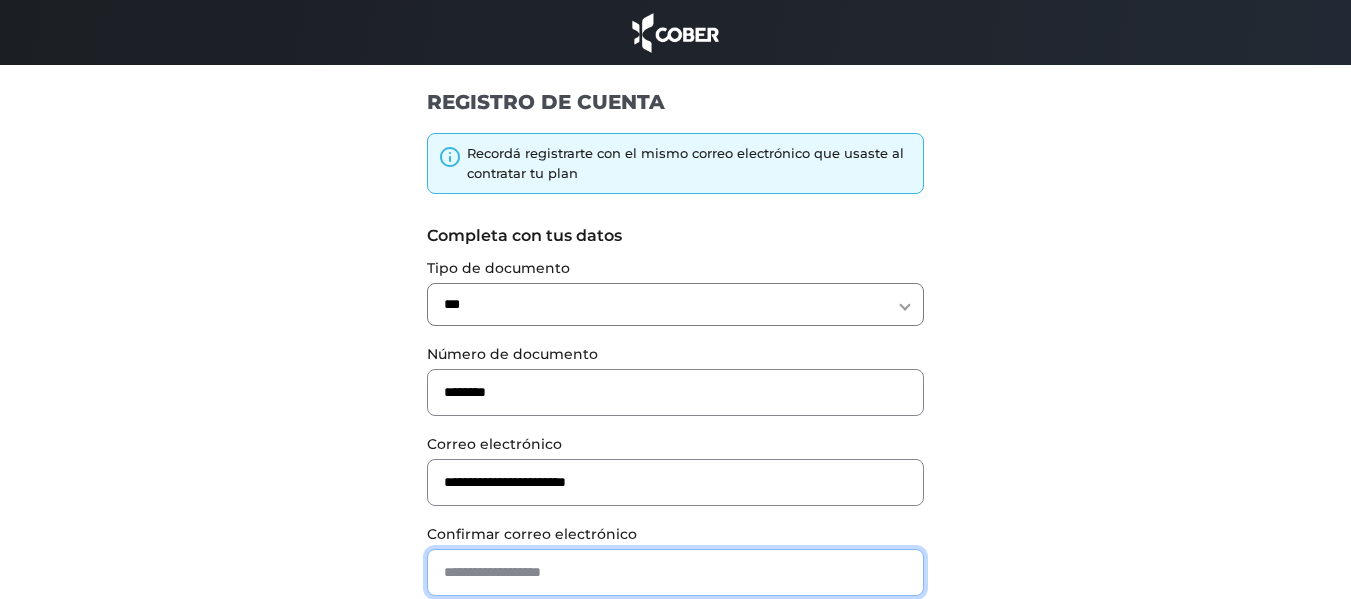 paste on "**********" 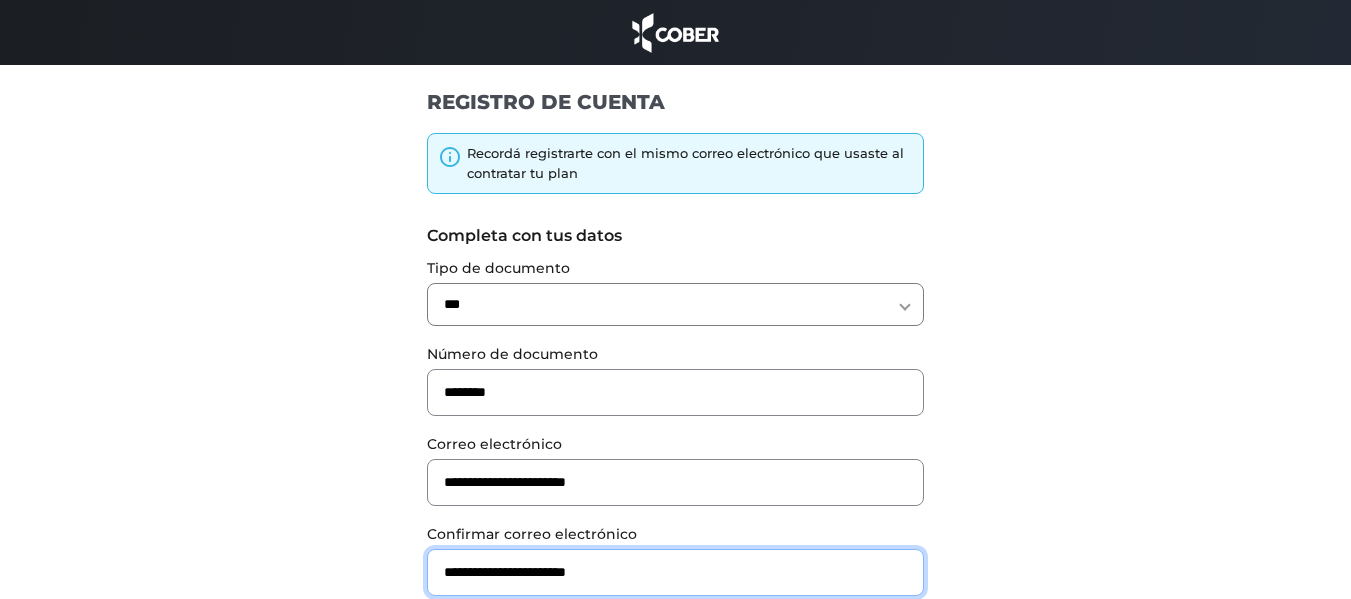 type on "**********" 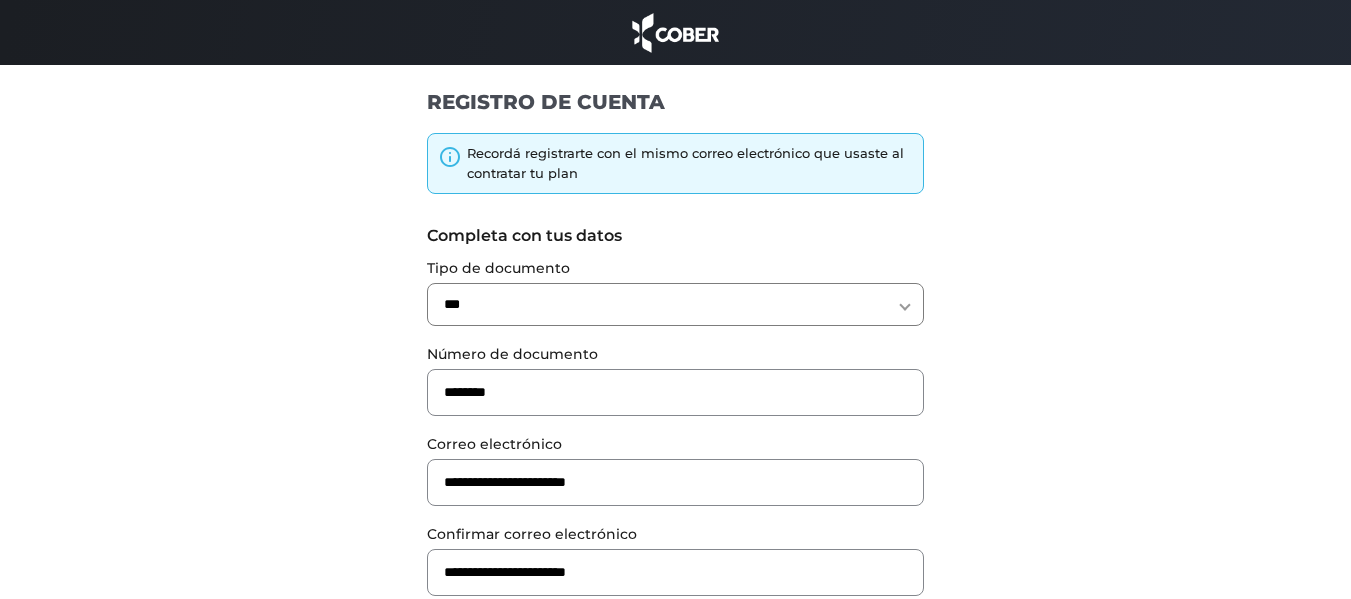 scroll, scrollTop: 219, scrollLeft: 0, axis: vertical 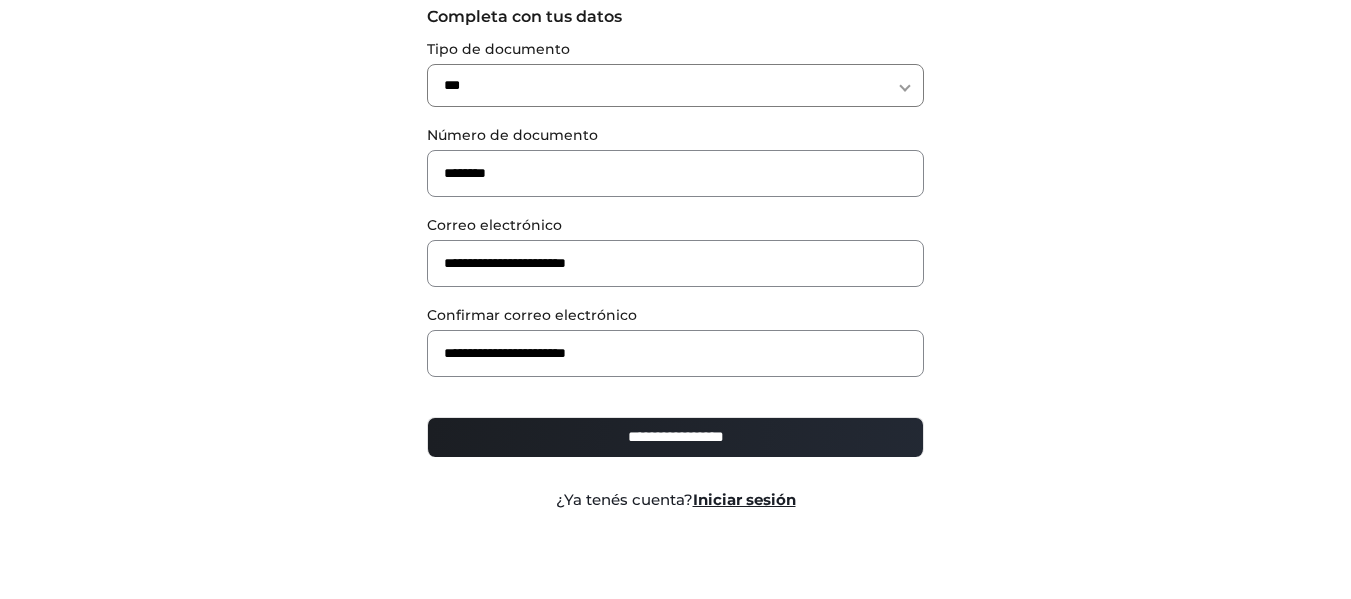 click on "**********" at bounding box center [675, 437] 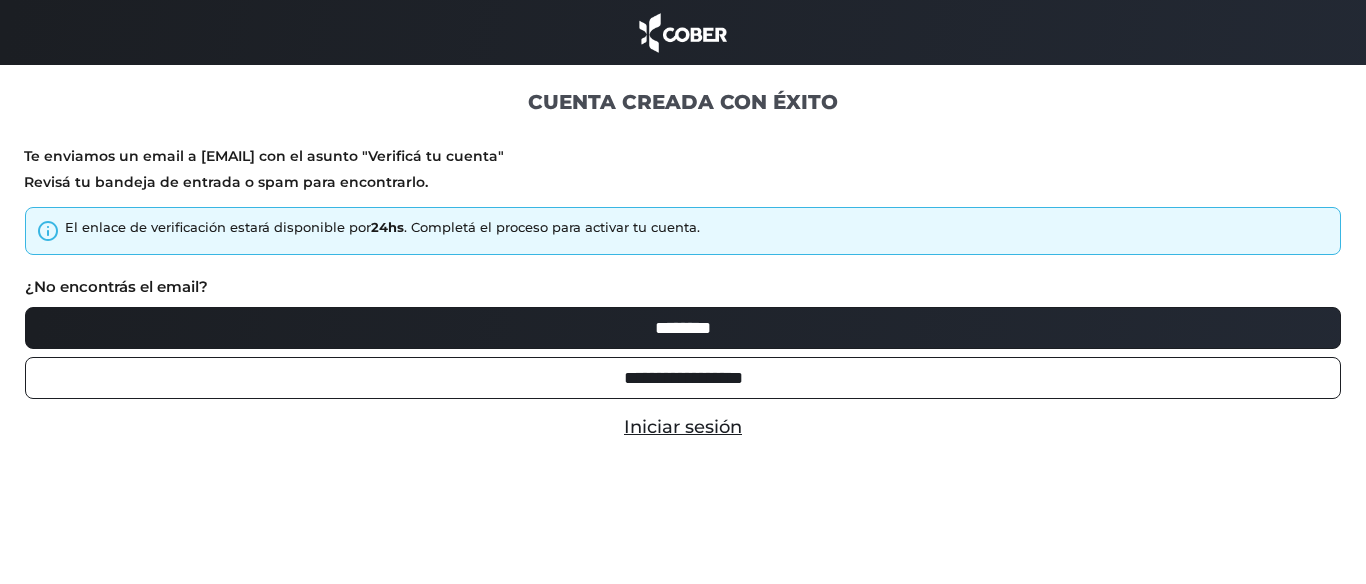 scroll, scrollTop: 0, scrollLeft: 0, axis: both 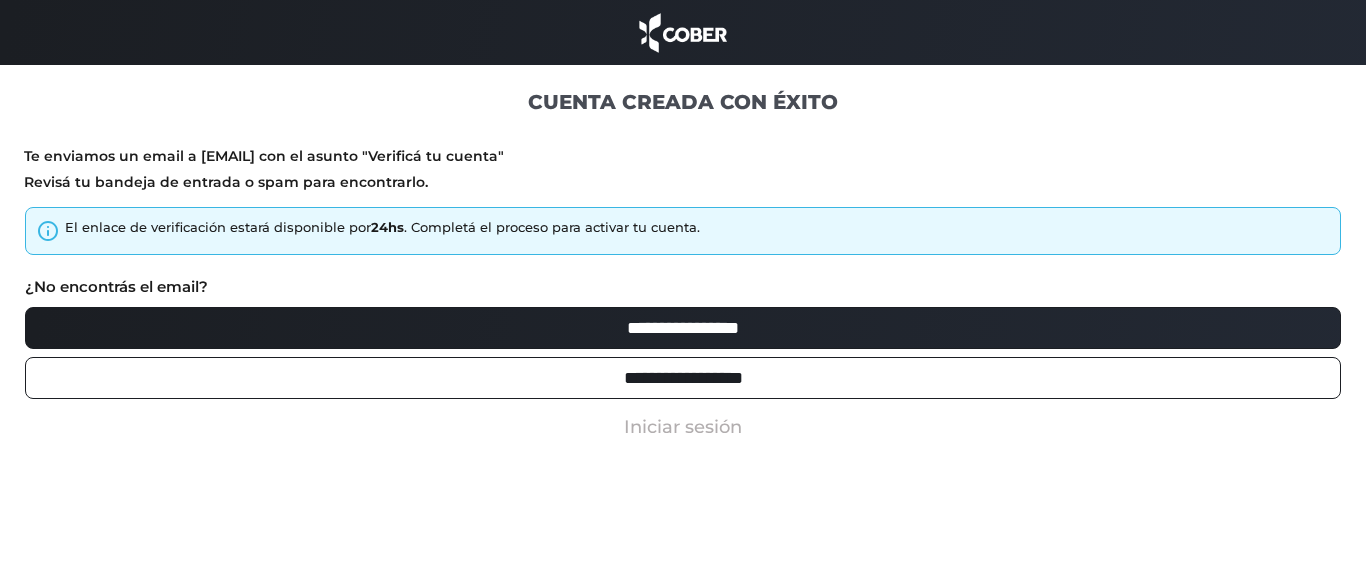 type on "**********" 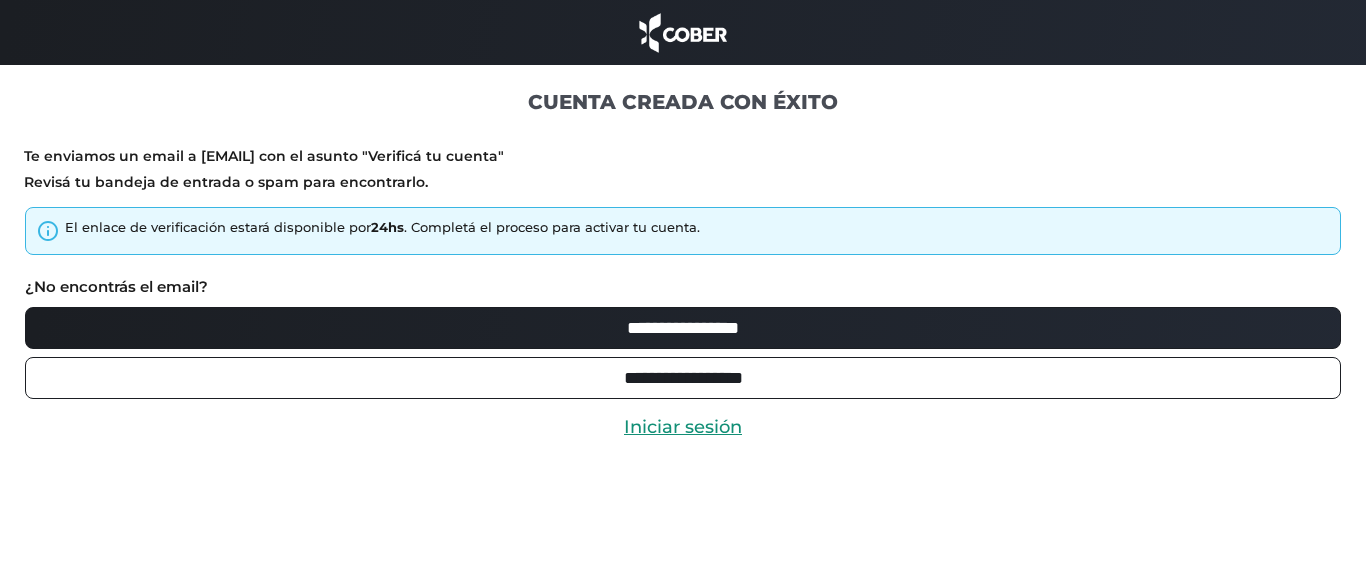 click on "Iniciar sesión" at bounding box center [683, 427] 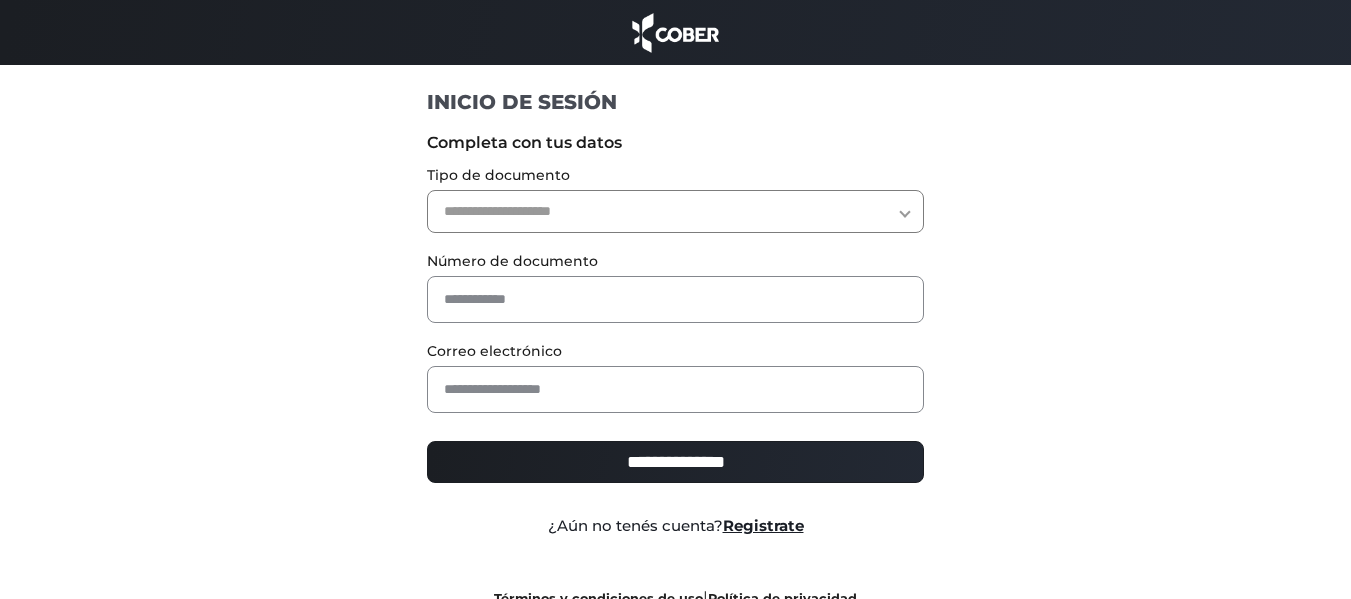 scroll, scrollTop: 0, scrollLeft: 0, axis: both 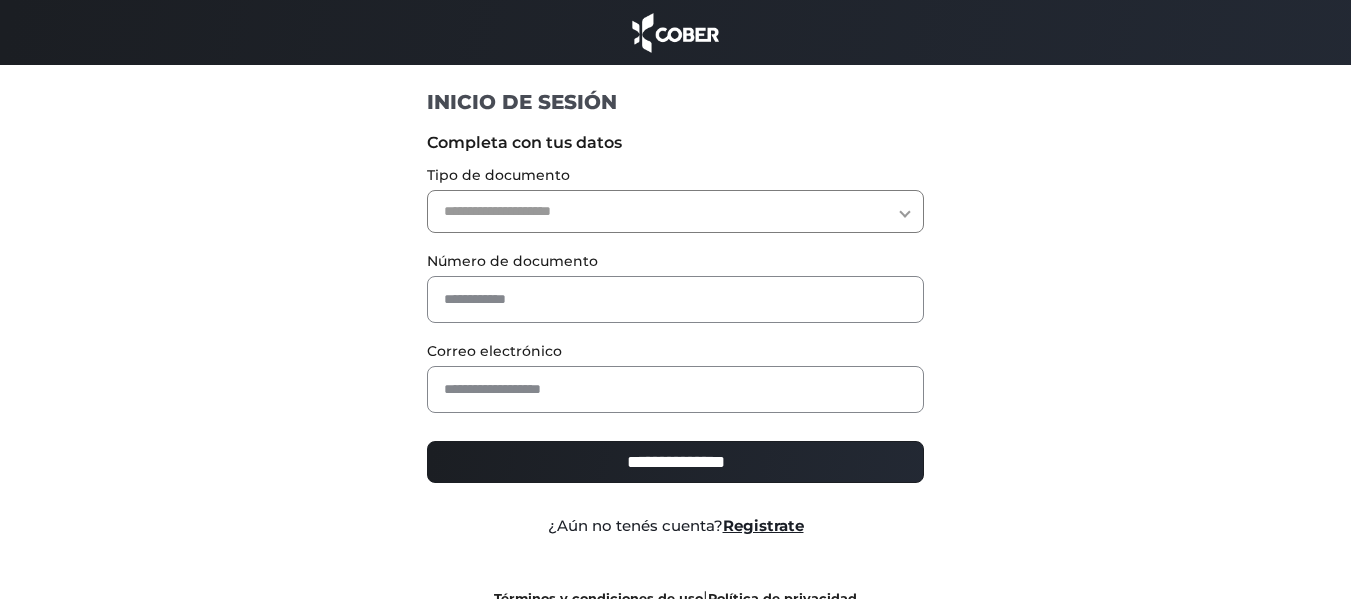 click on "**********" at bounding box center [675, 211] 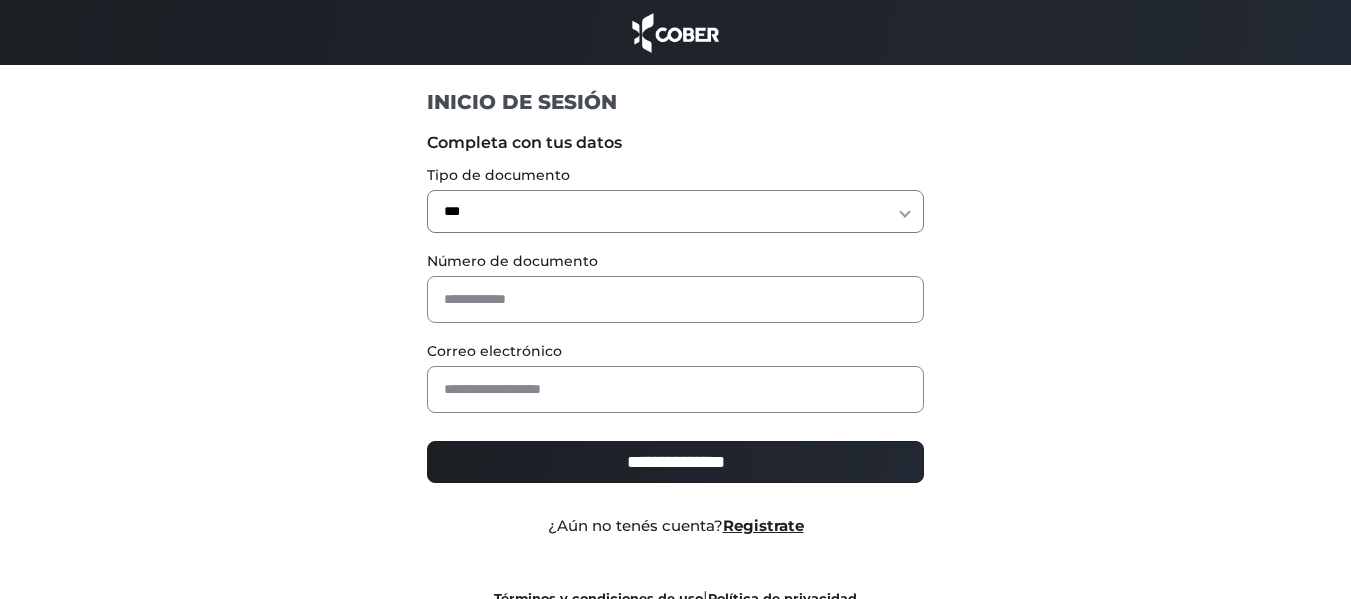 click on "**********" at bounding box center (675, 211) 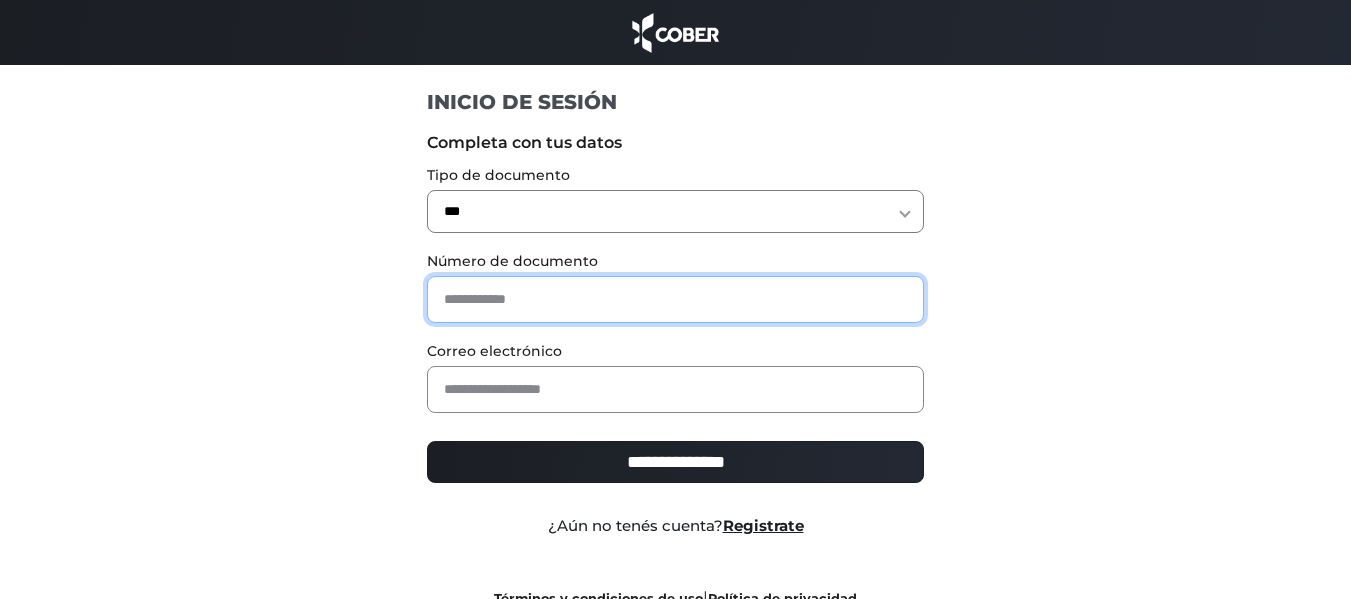 click at bounding box center [675, 299] 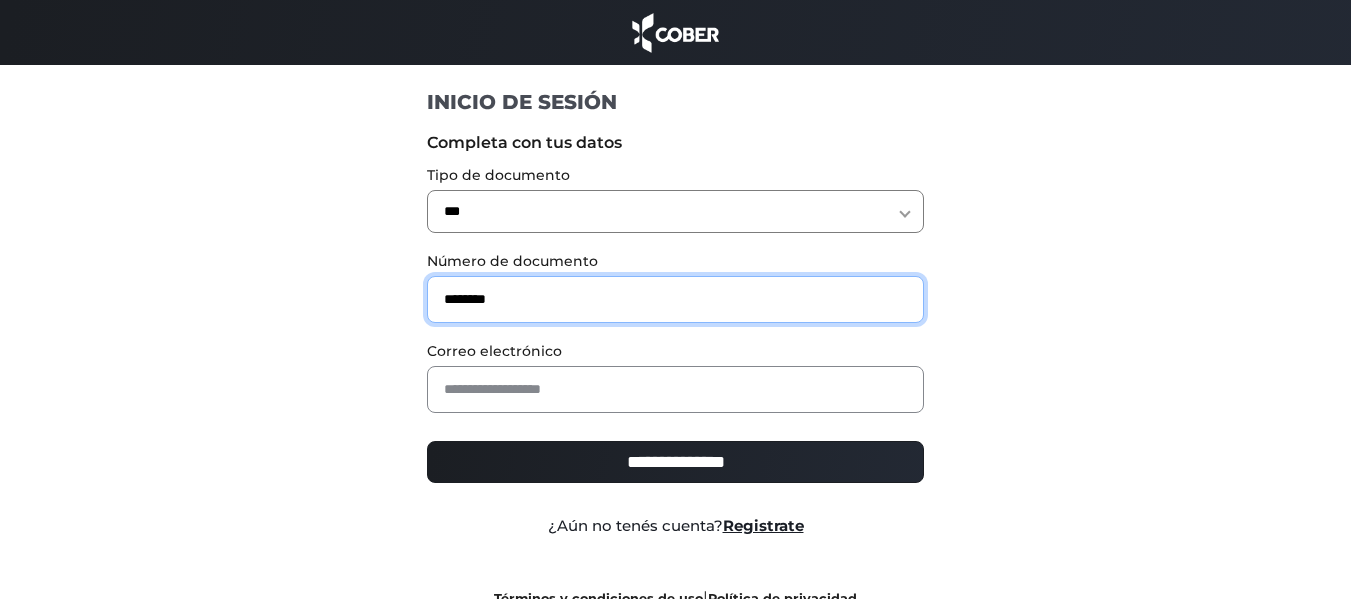 type on "********" 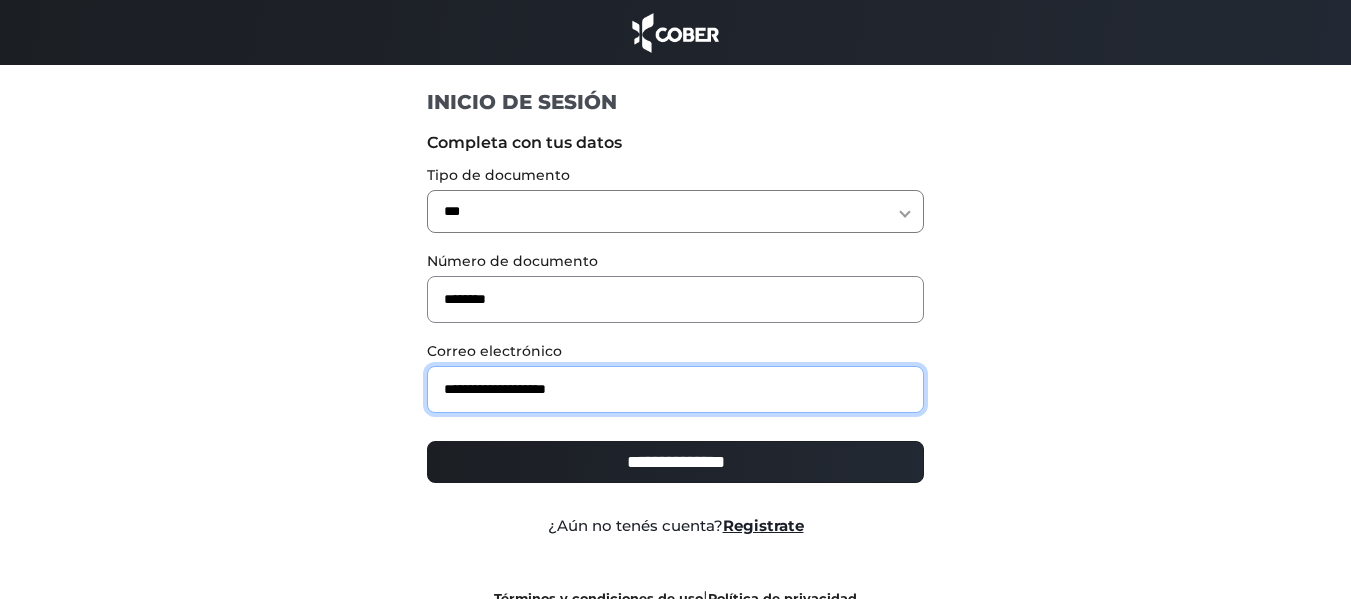type on "**********" 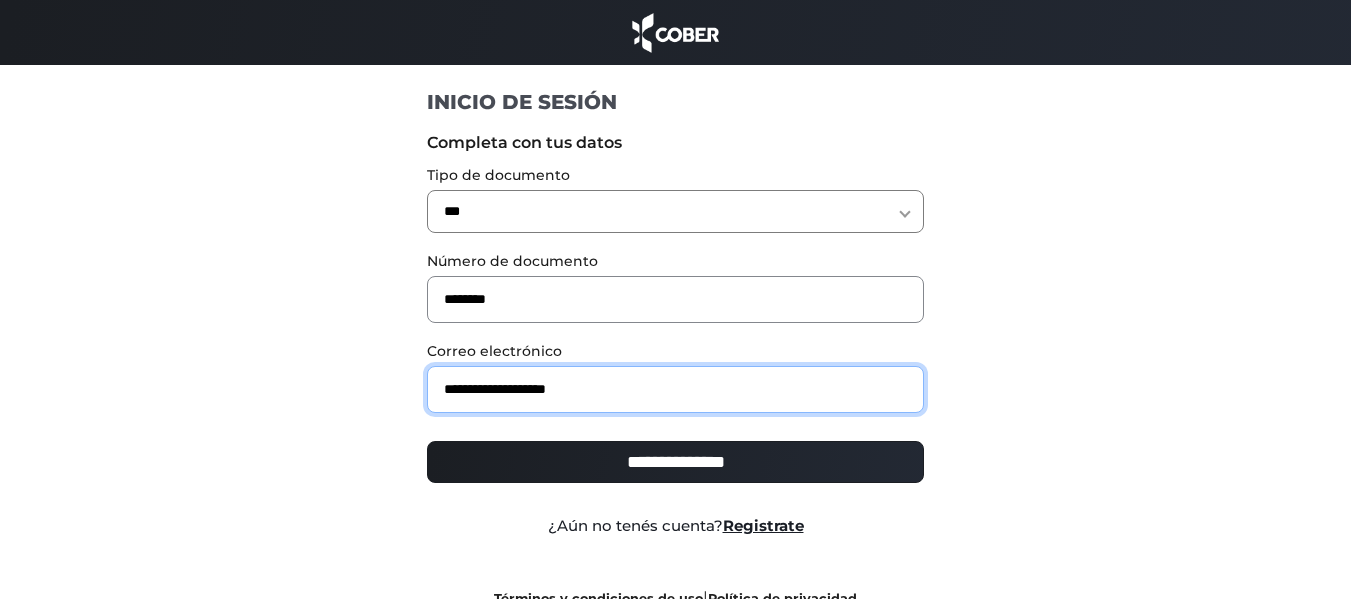 click on "**********" at bounding box center (675, 462) 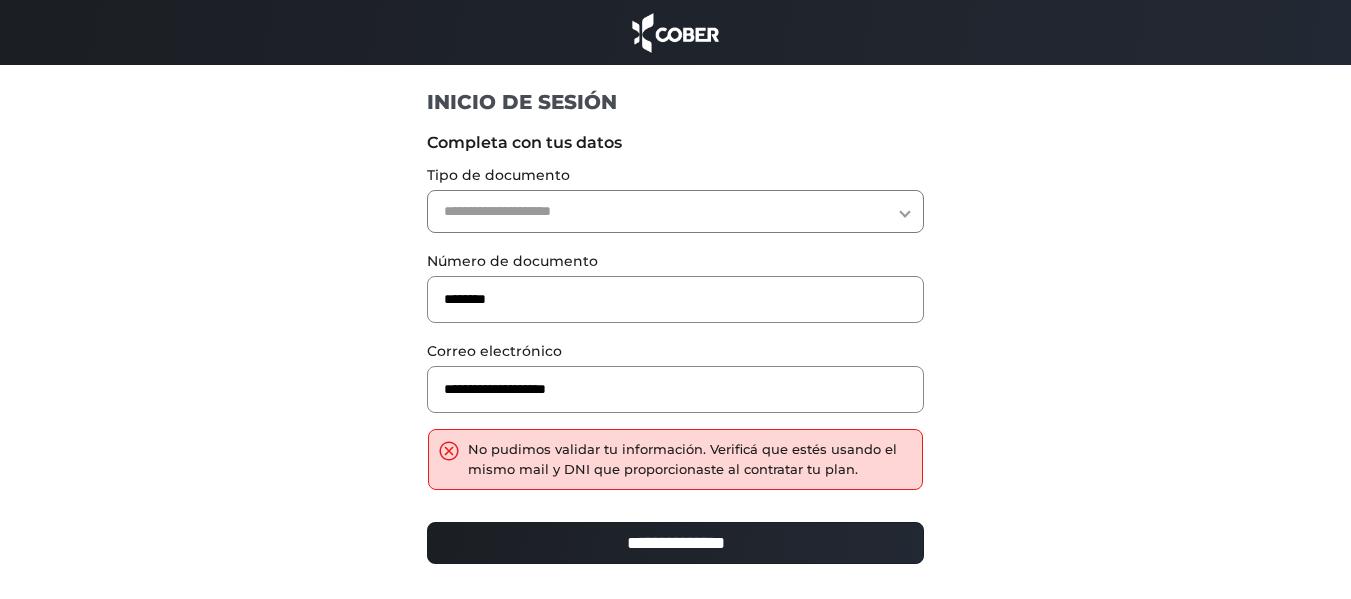 scroll, scrollTop: 0, scrollLeft: 0, axis: both 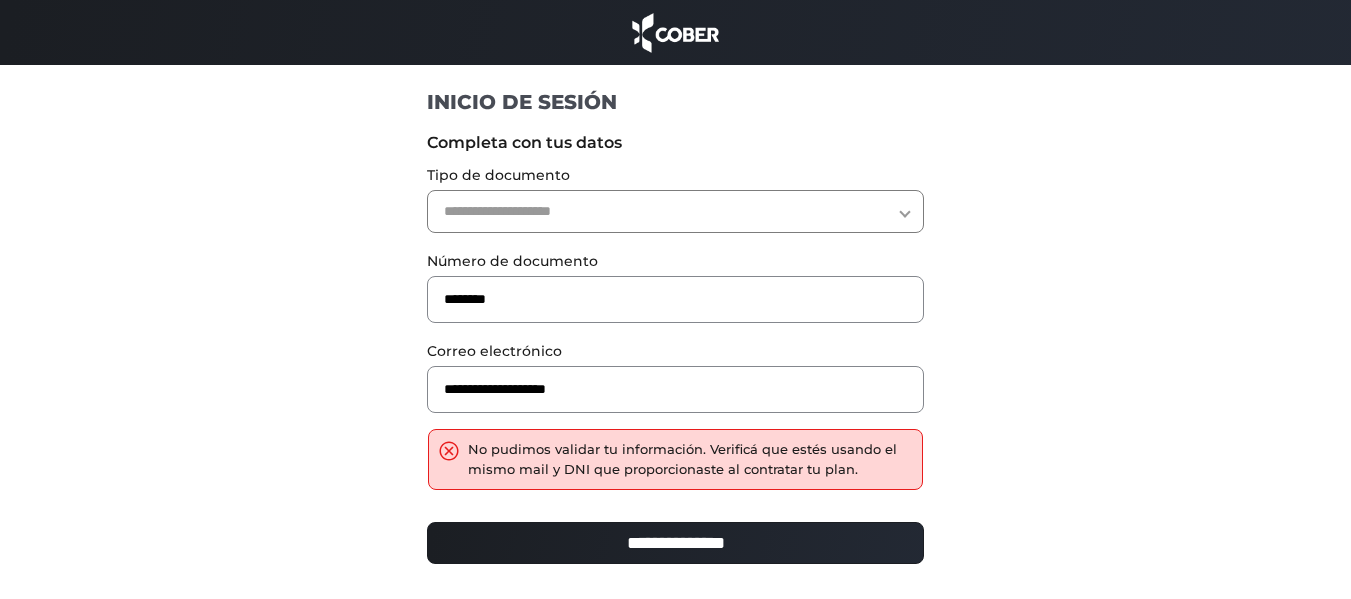 click on "**********" at bounding box center [675, 211] 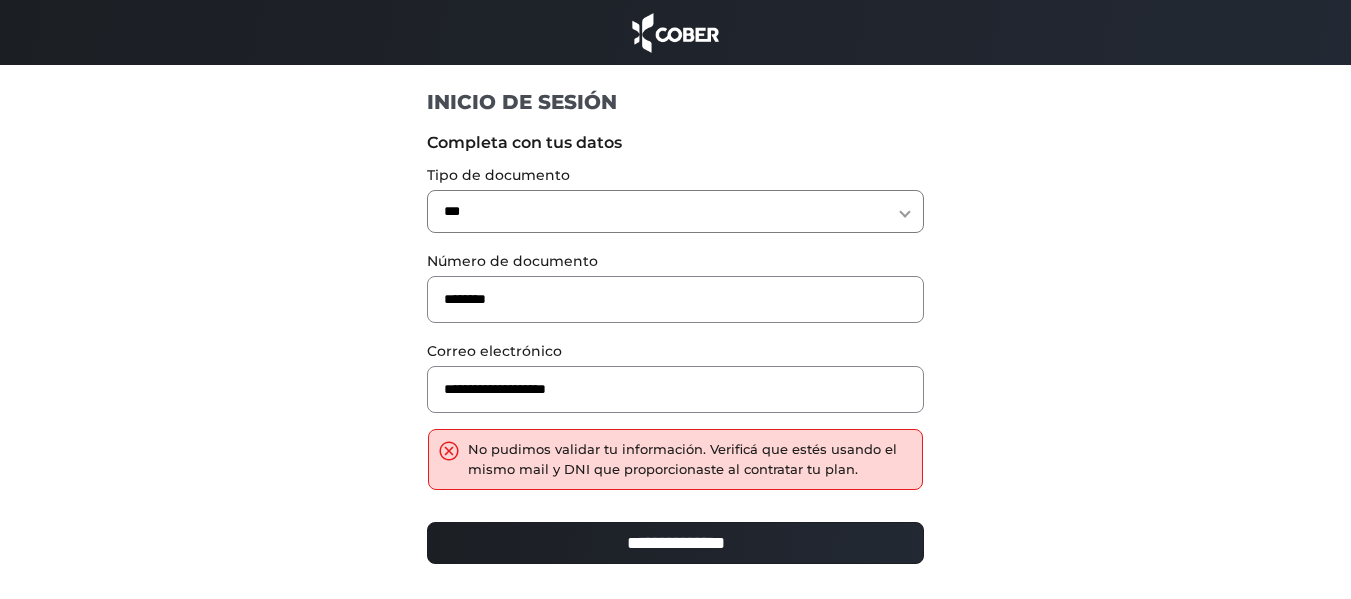 click on "**********" at bounding box center (675, 211) 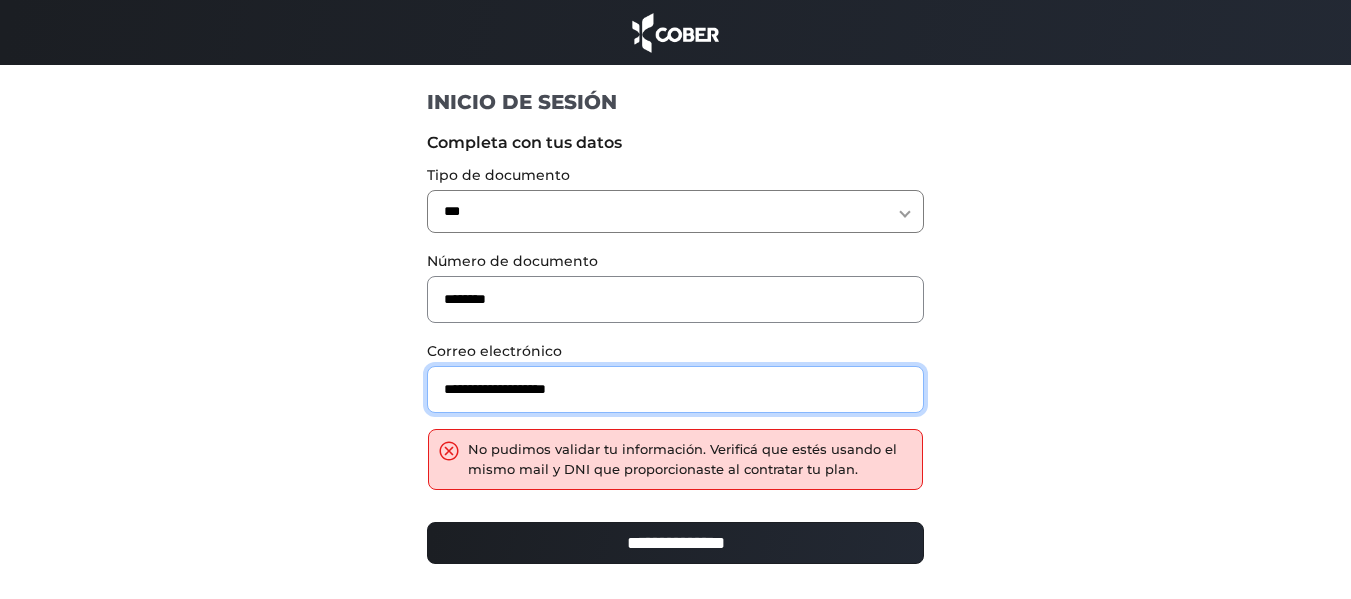 click on "**********" at bounding box center (675, 389) 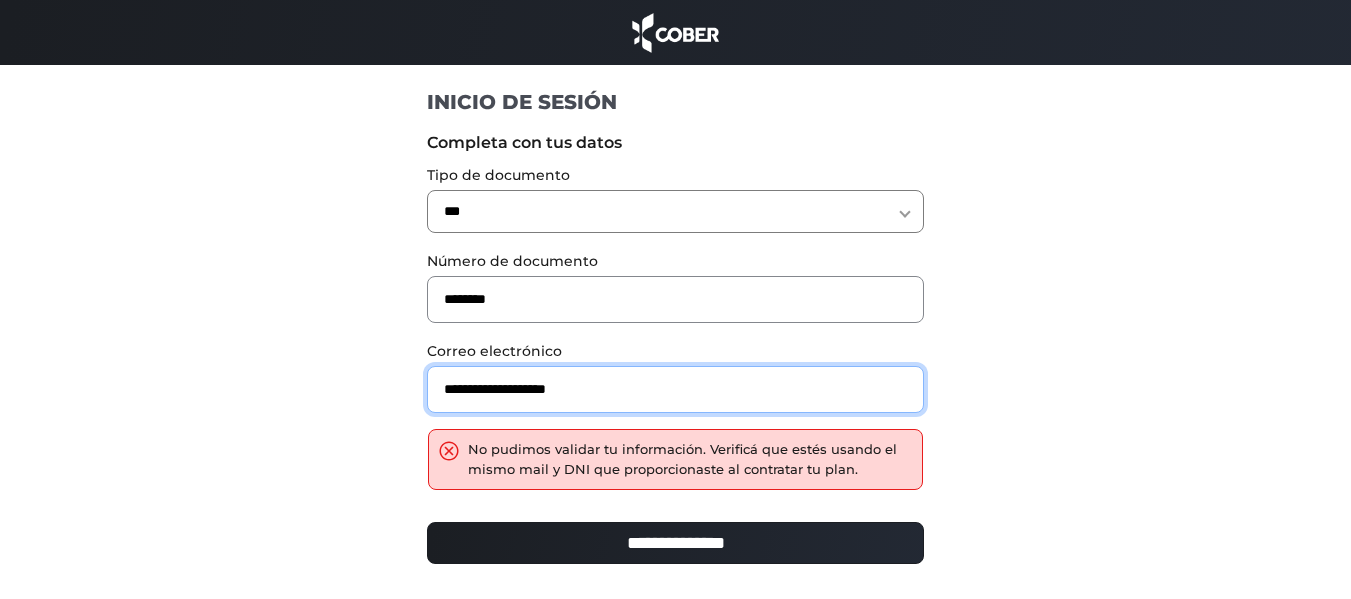 click on "**********" at bounding box center [675, 389] 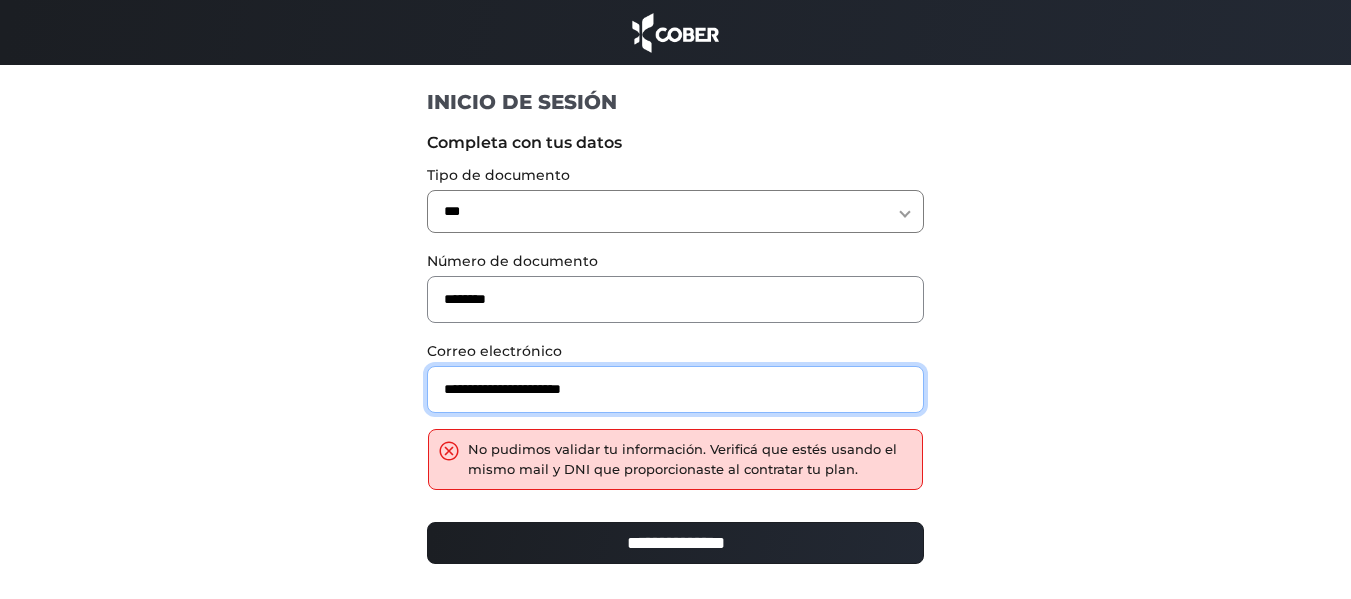 type on "**********" 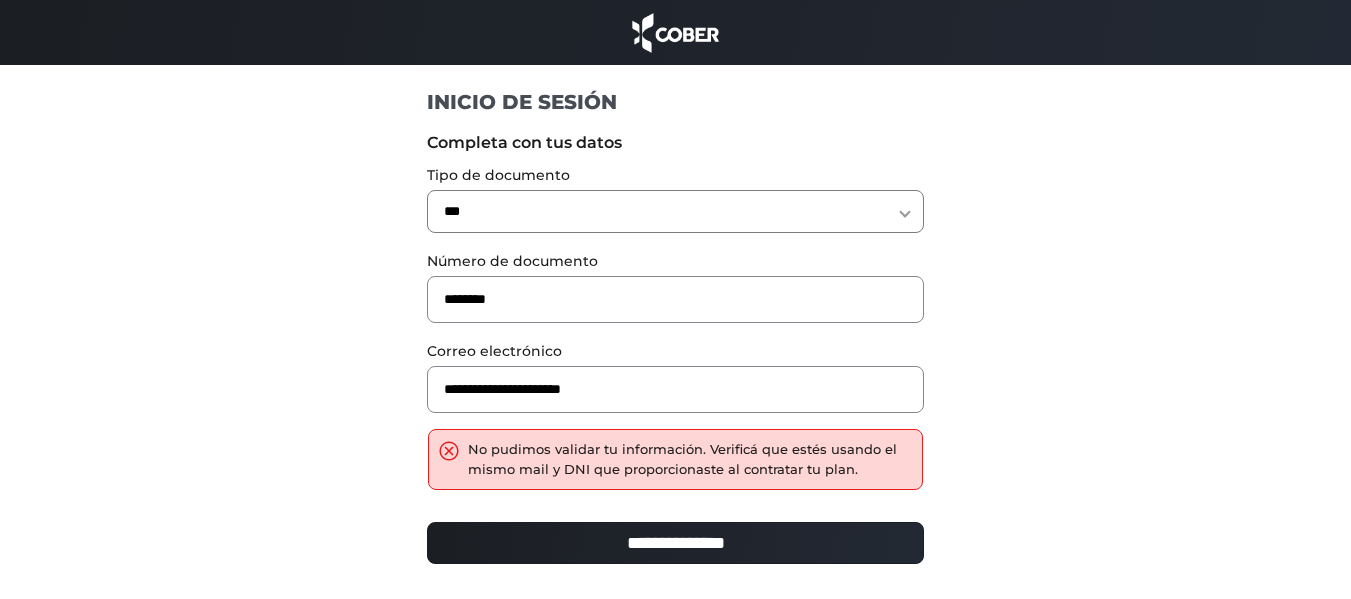 click on "**********" at bounding box center (675, 543) 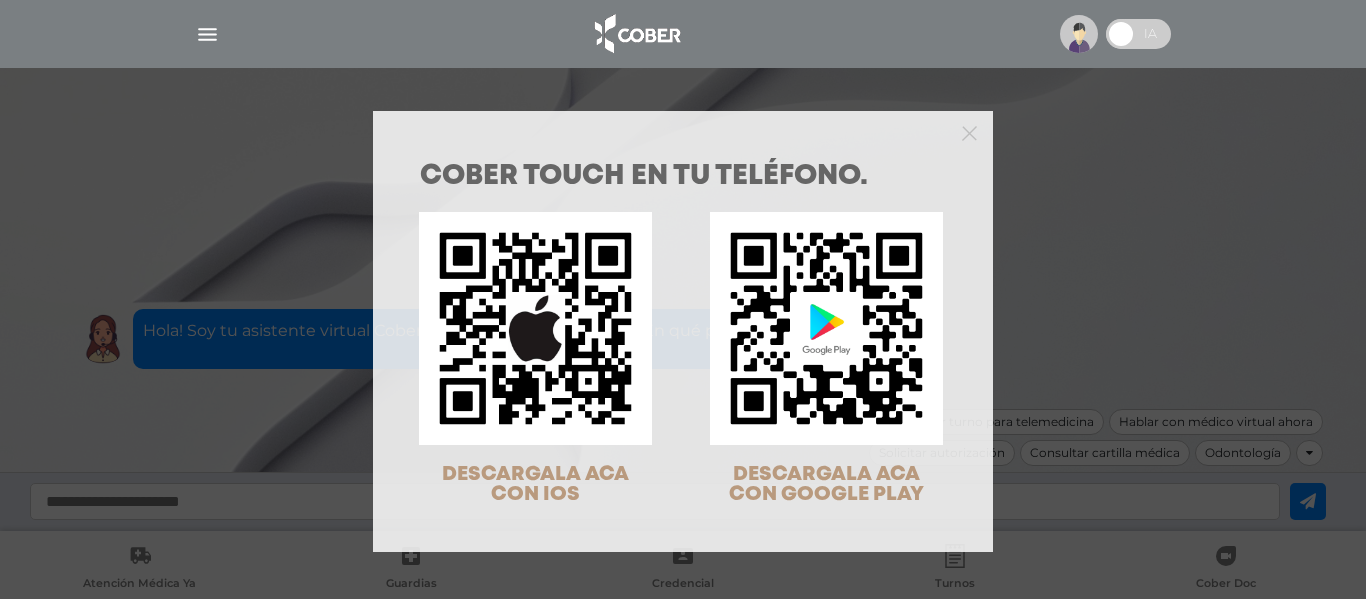 scroll, scrollTop: 0, scrollLeft: 0, axis: both 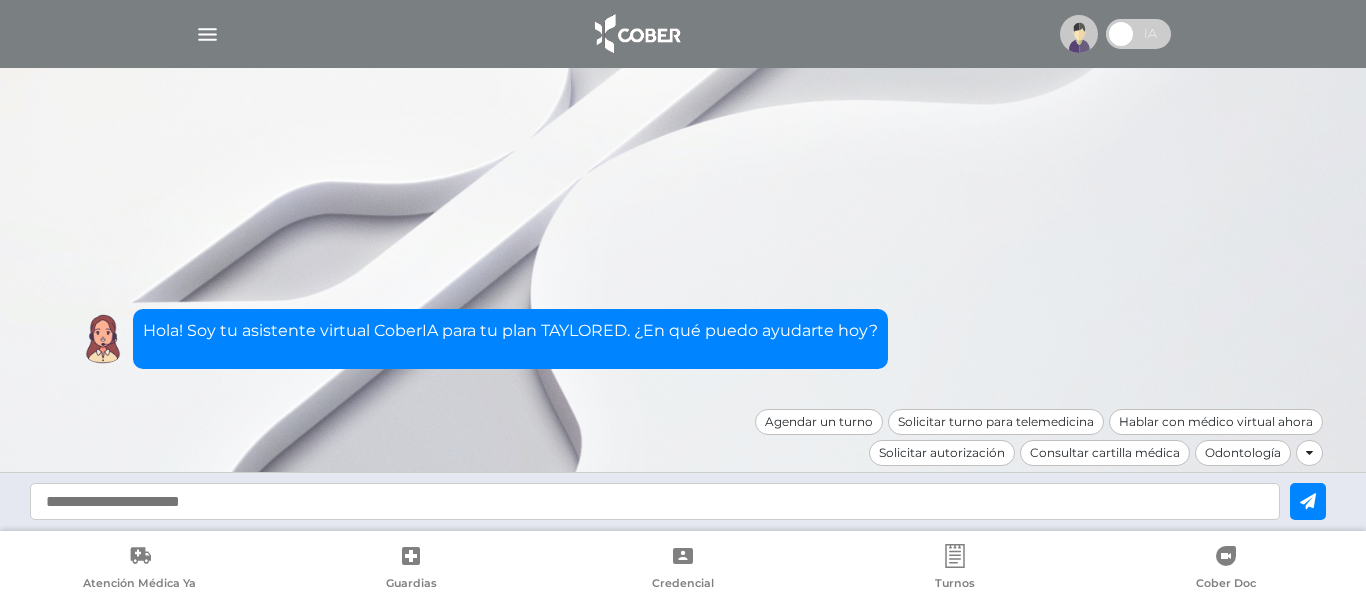 click at bounding box center [1138, 34] 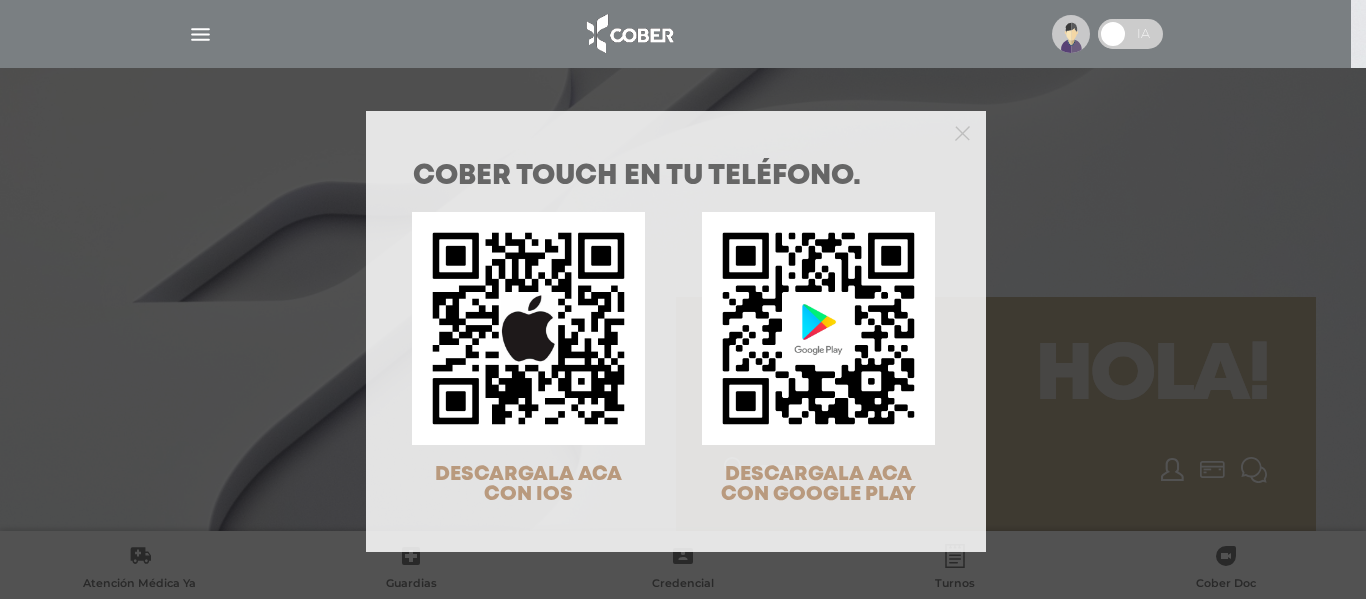 scroll, scrollTop: 0, scrollLeft: 0, axis: both 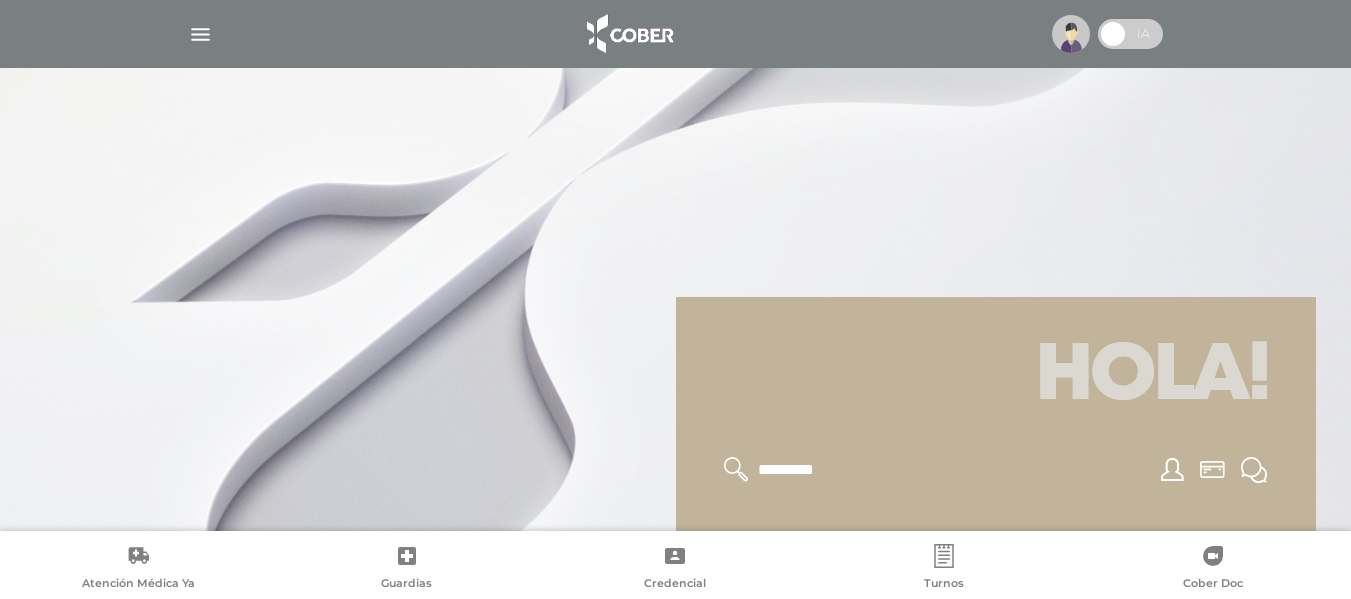 click at bounding box center (200, 34) 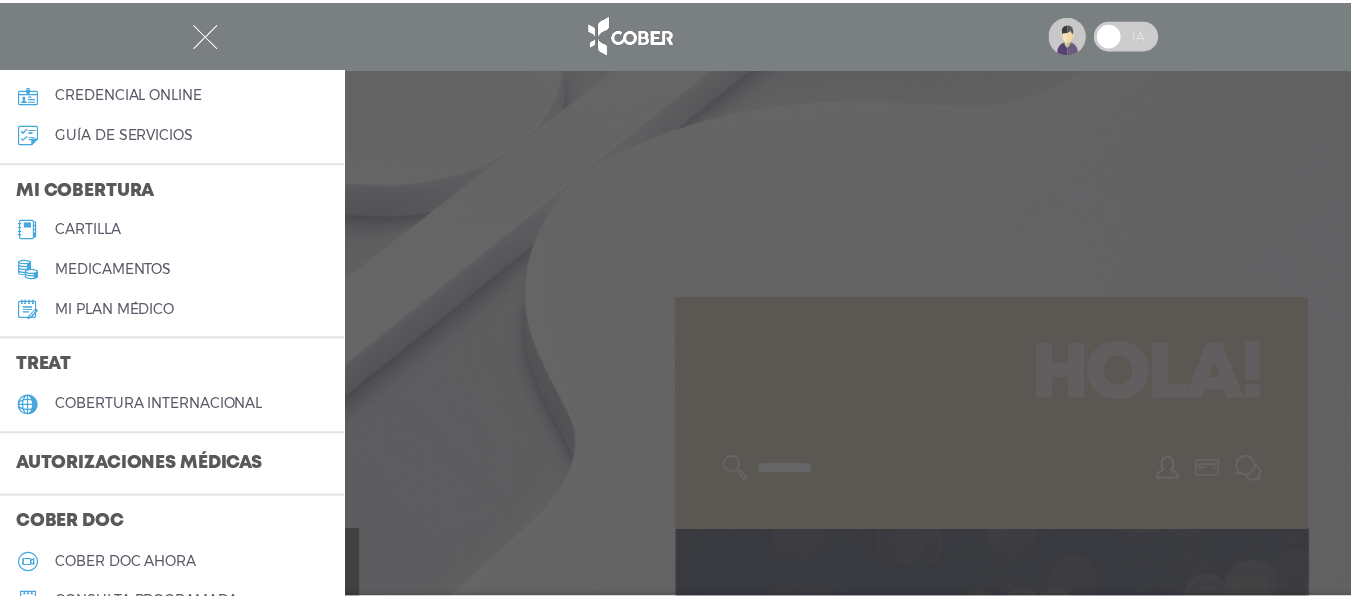 scroll, scrollTop: 200, scrollLeft: 0, axis: vertical 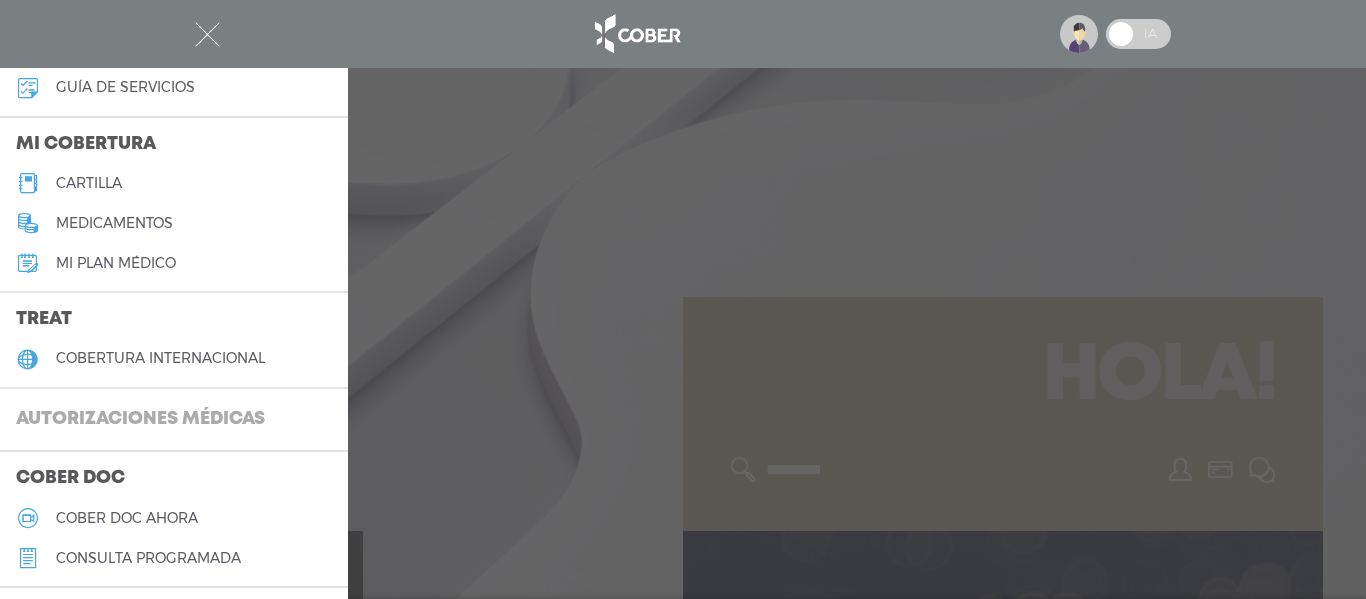 click on "Autorizaciones médicas" at bounding box center [140, 420] 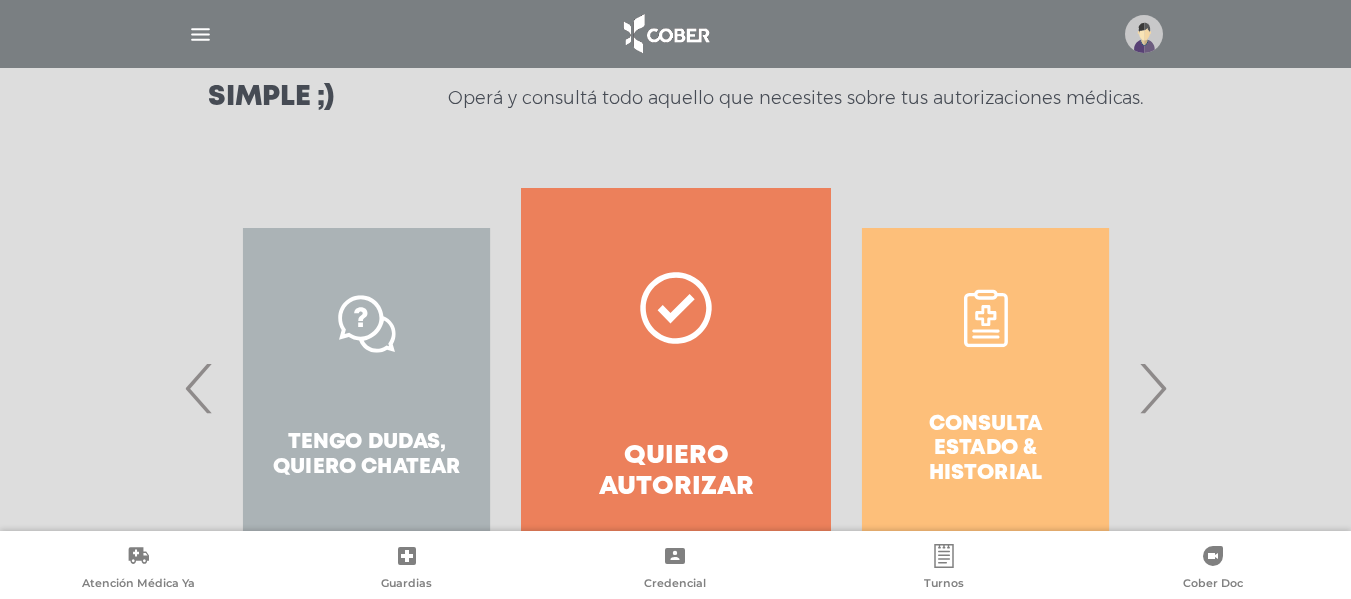 scroll, scrollTop: 400, scrollLeft: 0, axis: vertical 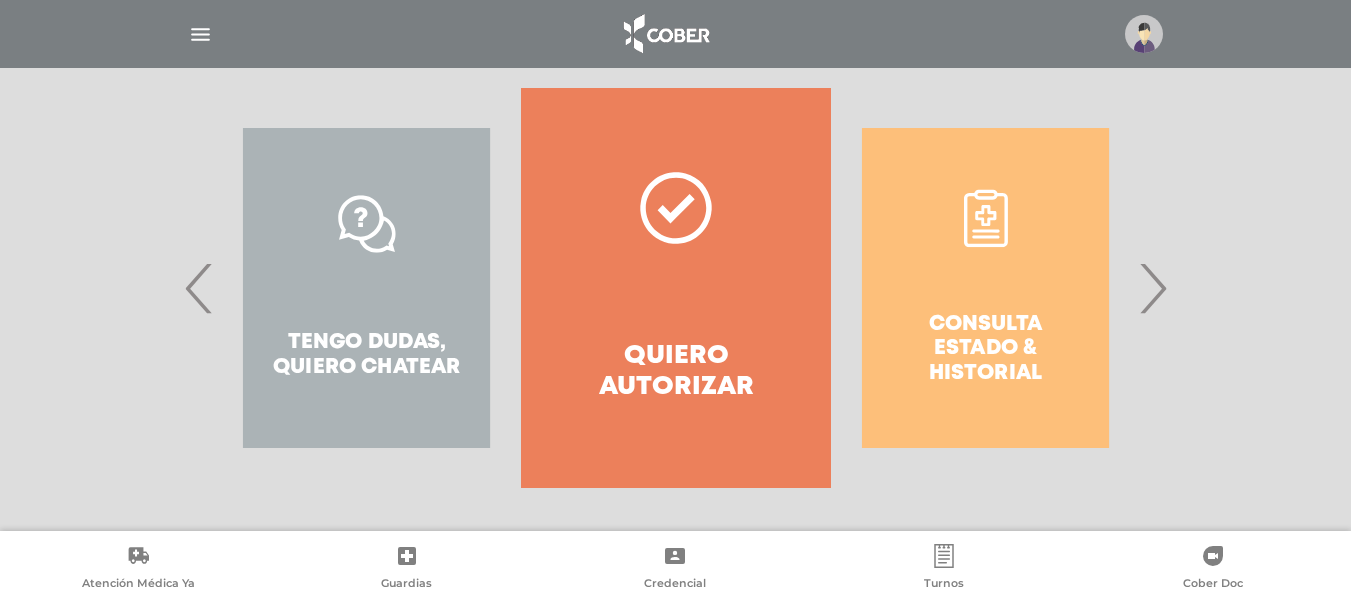 click on "›" at bounding box center [1152, 288] 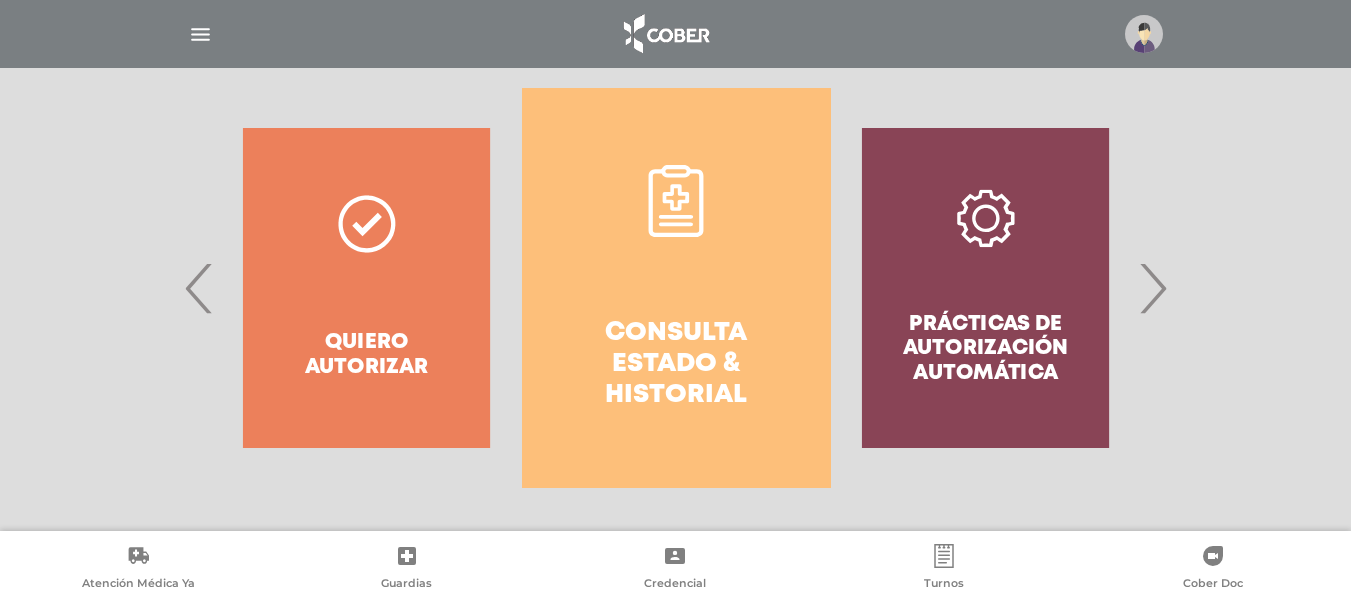 click on "Consulta estado & historial" at bounding box center (676, 365) 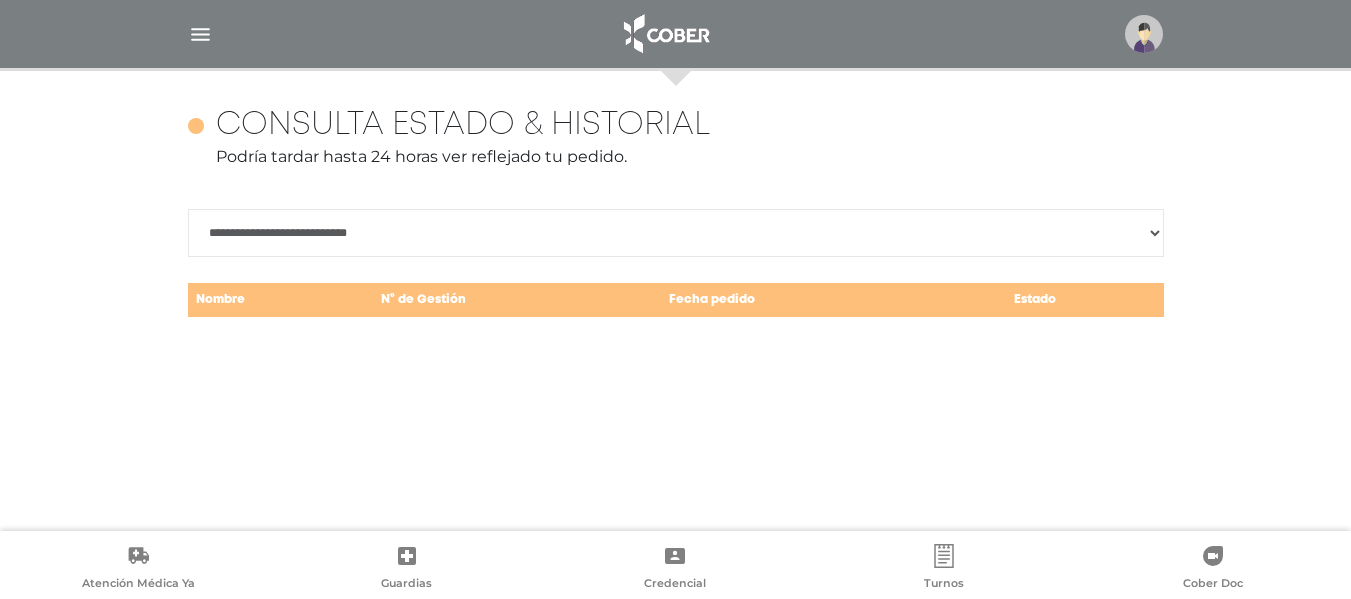 scroll, scrollTop: 868, scrollLeft: 0, axis: vertical 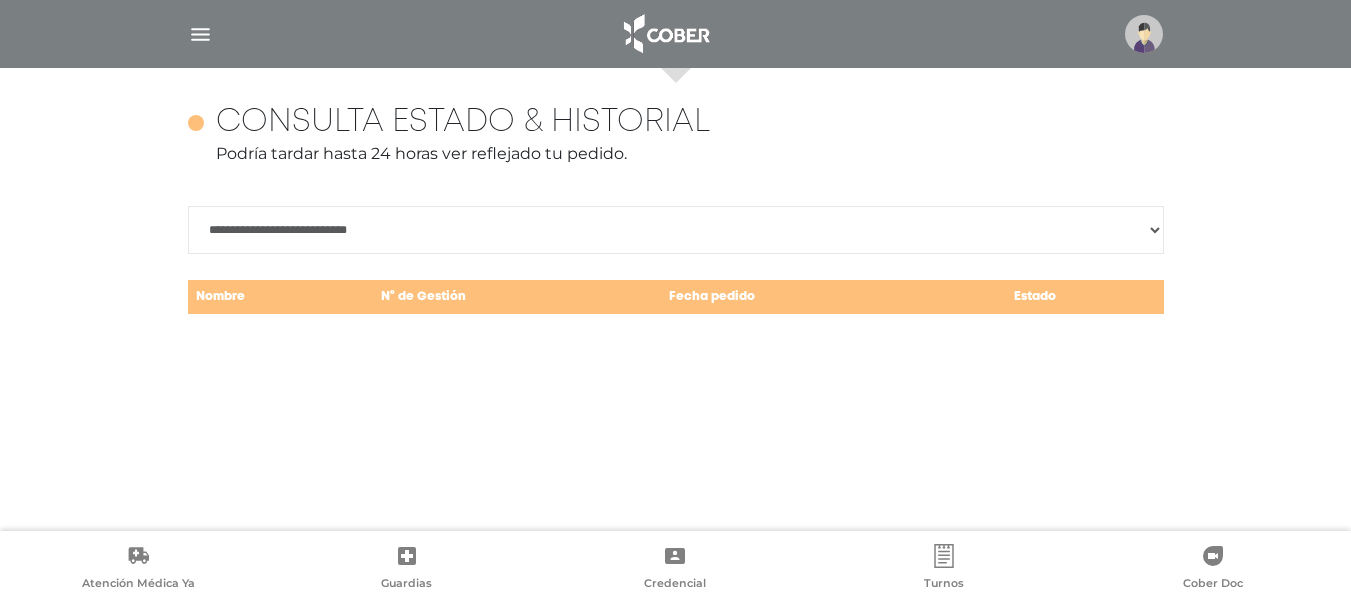 click on "**********" at bounding box center (676, 211) 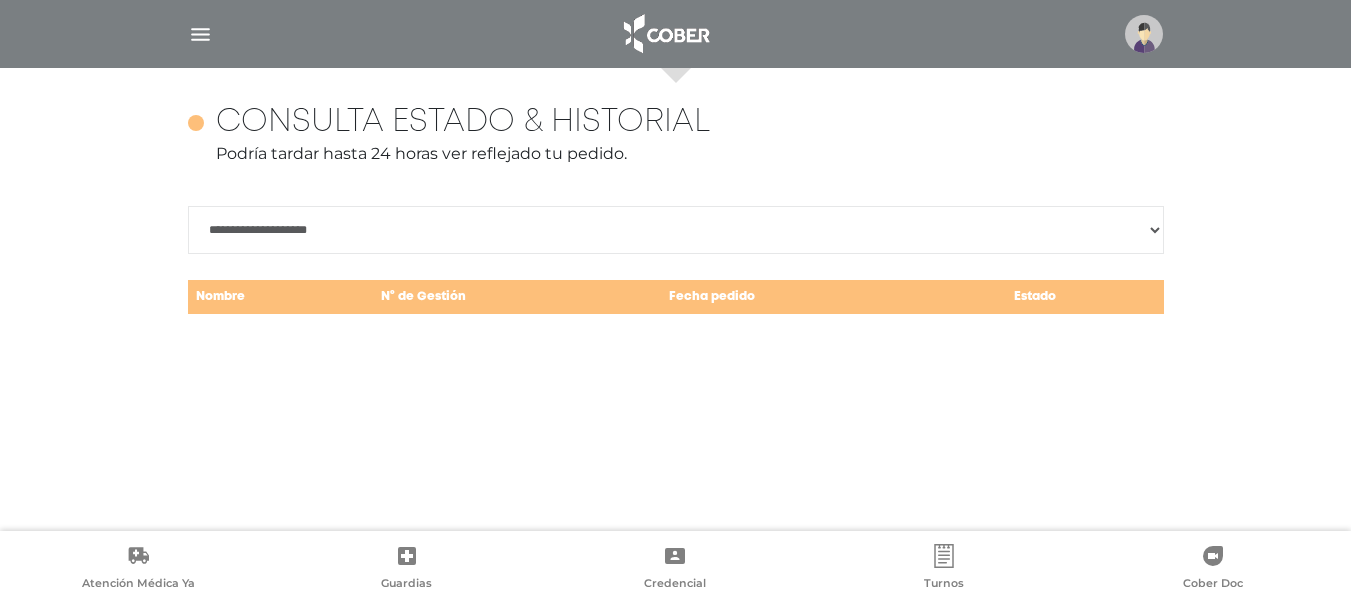 click on "**********" at bounding box center (676, 230) 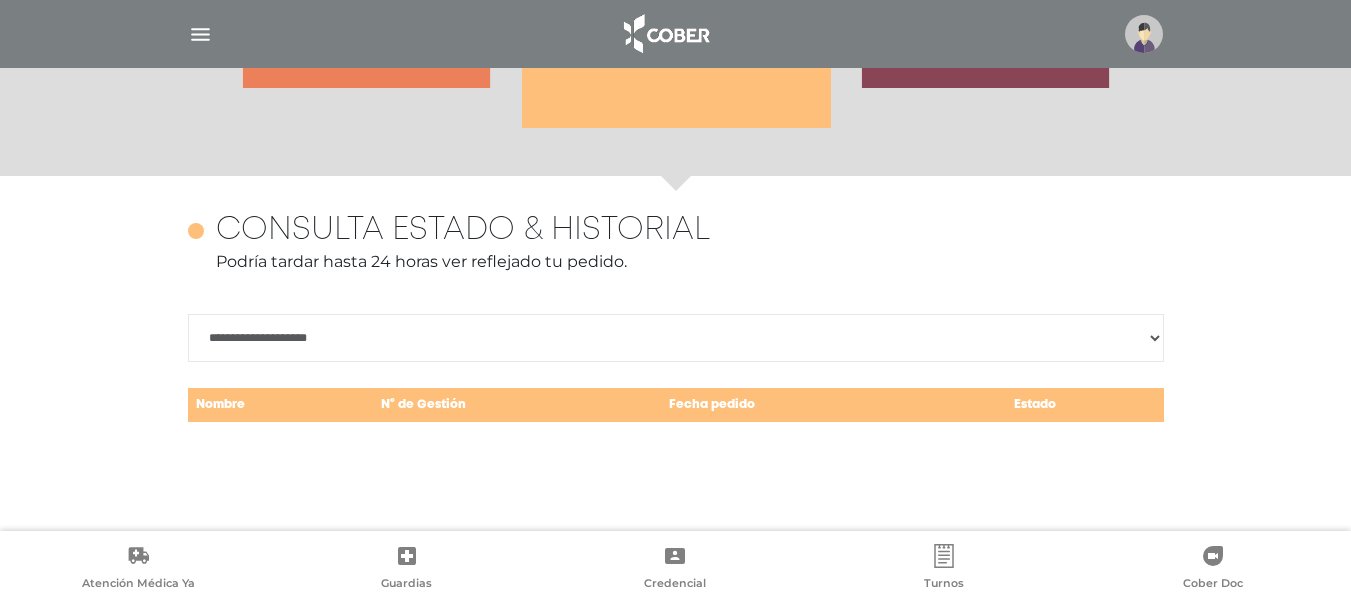 scroll, scrollTop: 868, scrollLeft: 0, axis: vertical 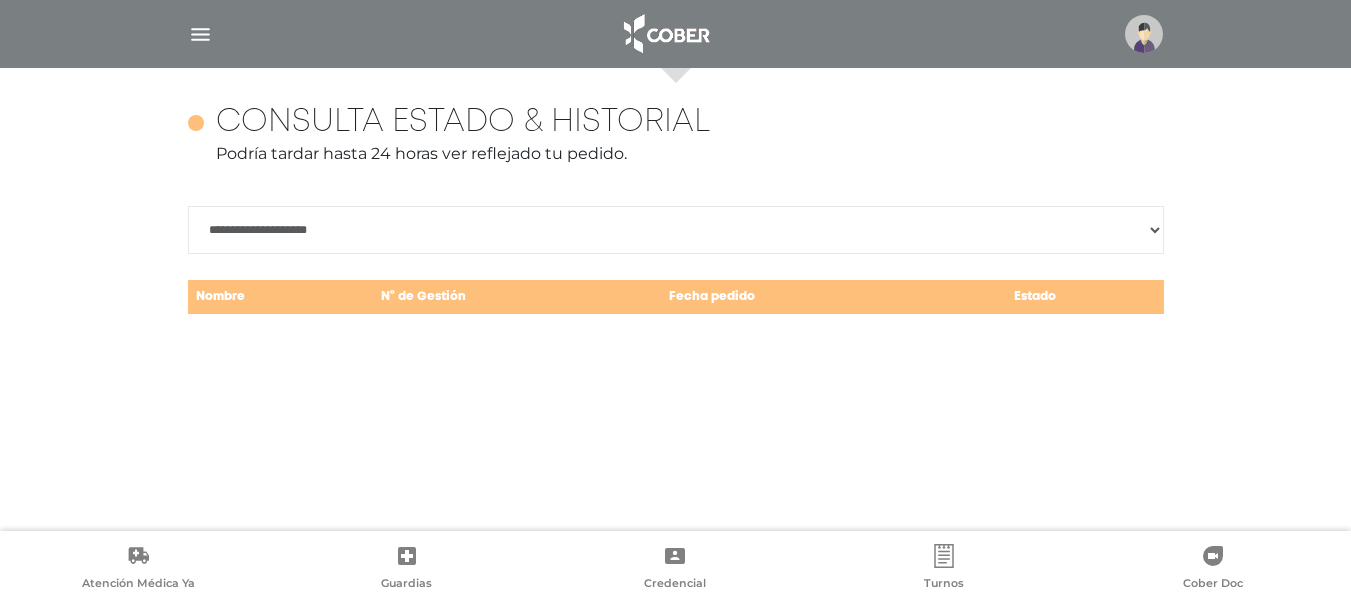 click on "**********" at bounding box center [676, 230] 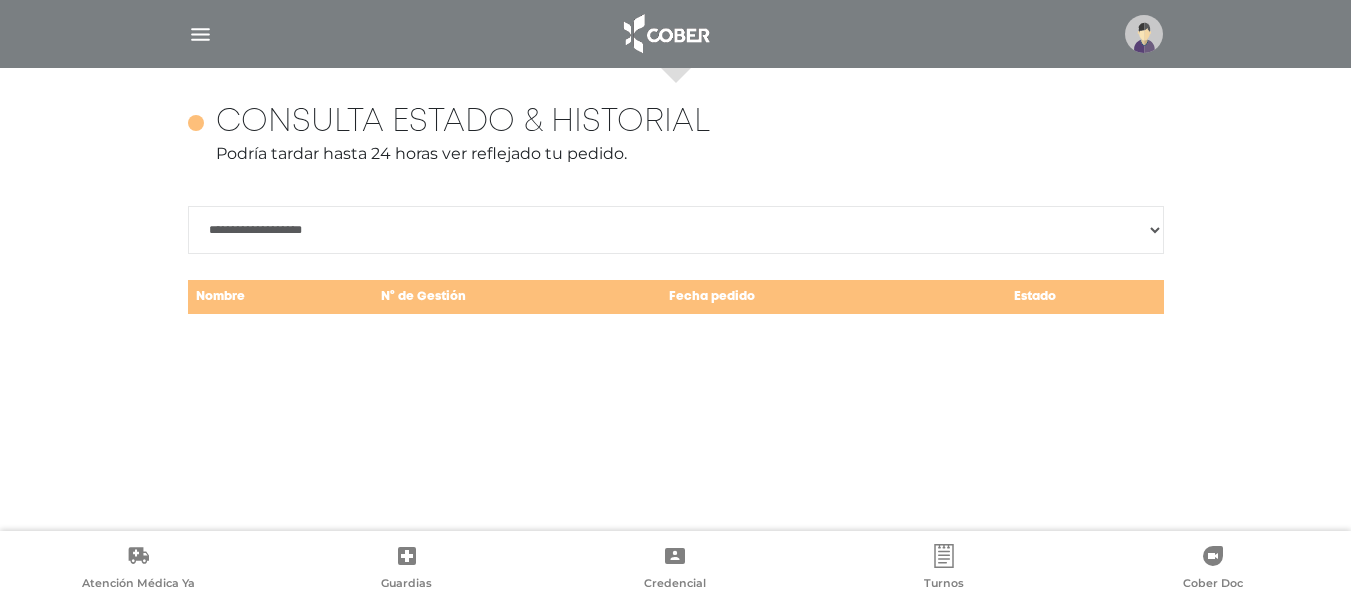 click on "**********" at bounding box center (676, 230) 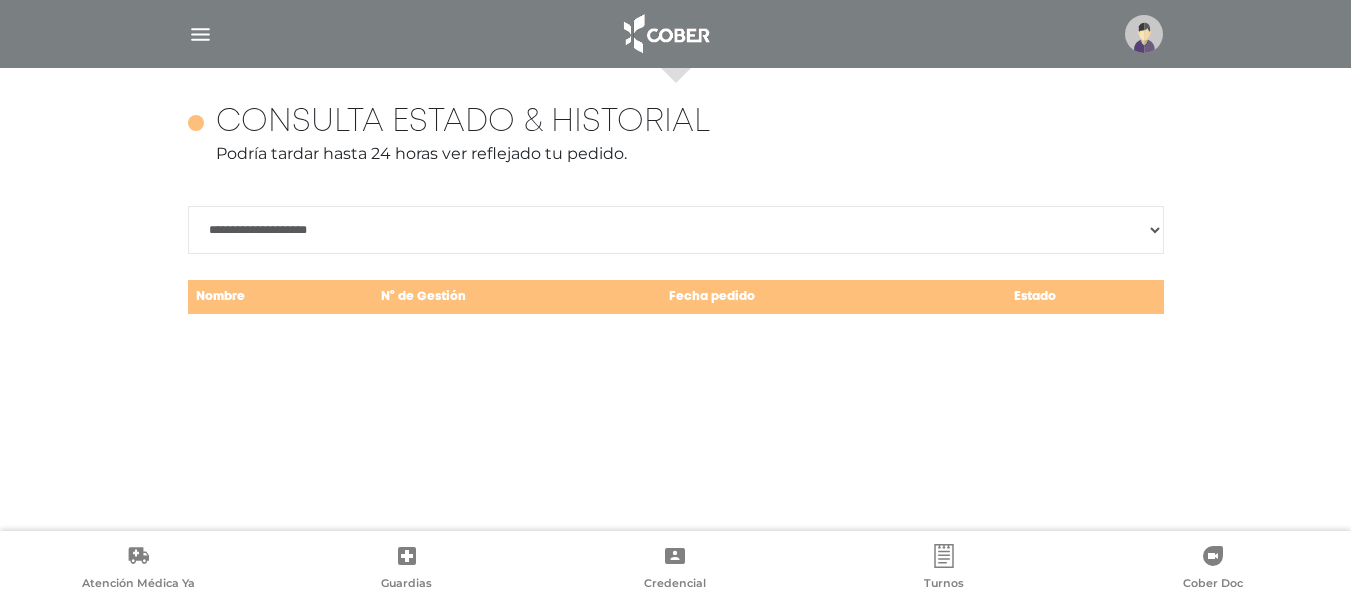 click on "**********" at bounding box center [676, 299] 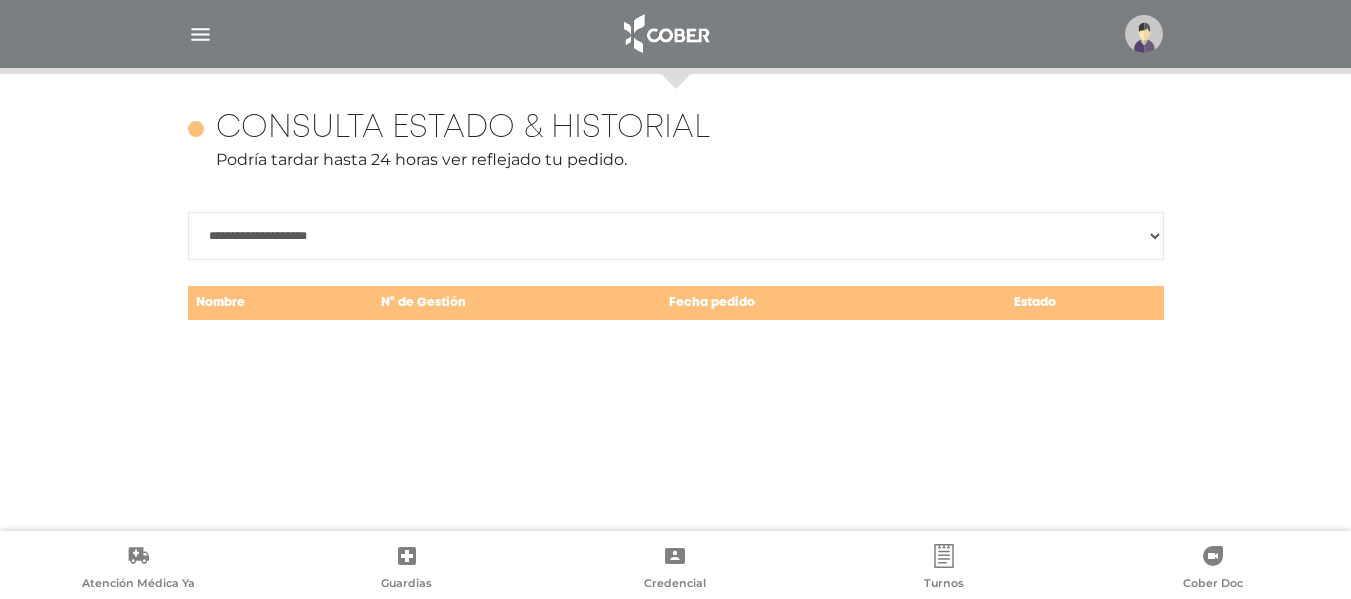 scroll, scrollTop: 868, scrollLeft: 0, axis: vertical 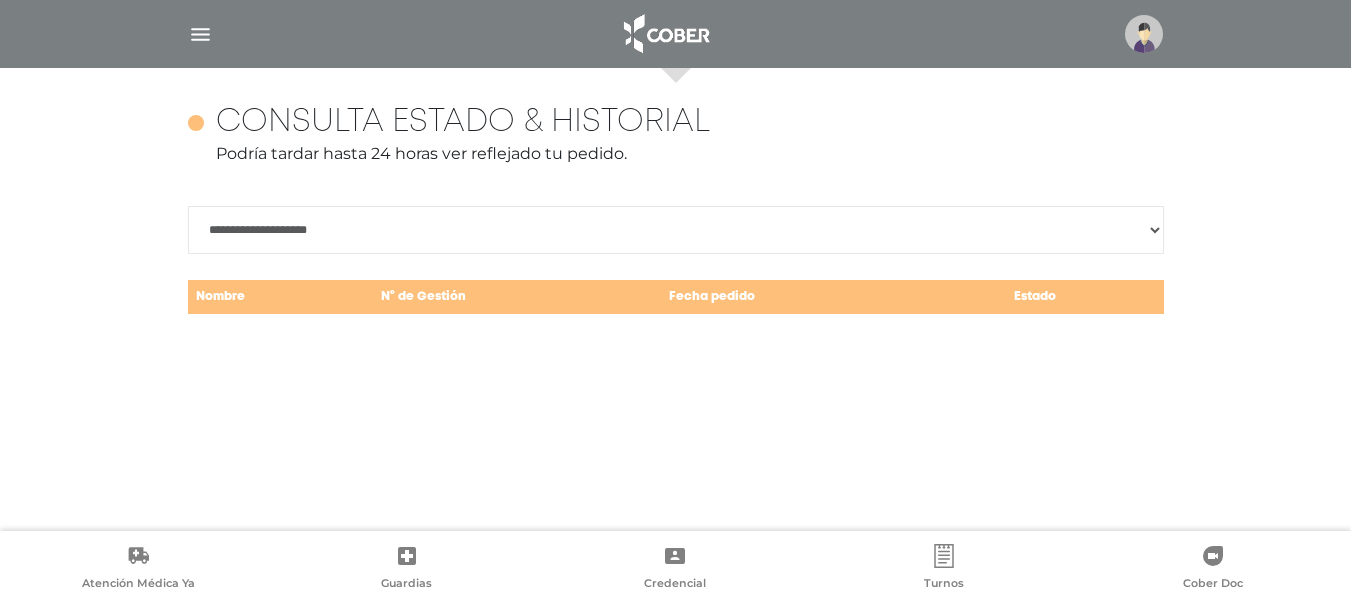 click on "**********" at bounding box center [676, 230] 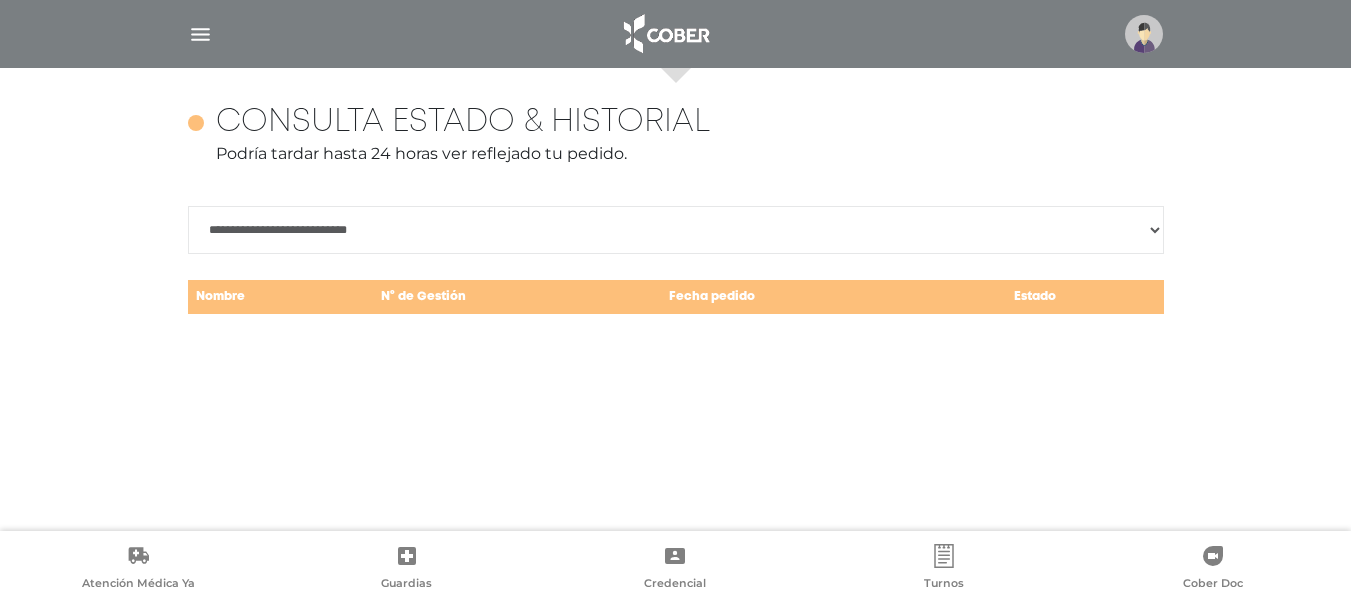 click on "**********" at bounding box center [675, 299] 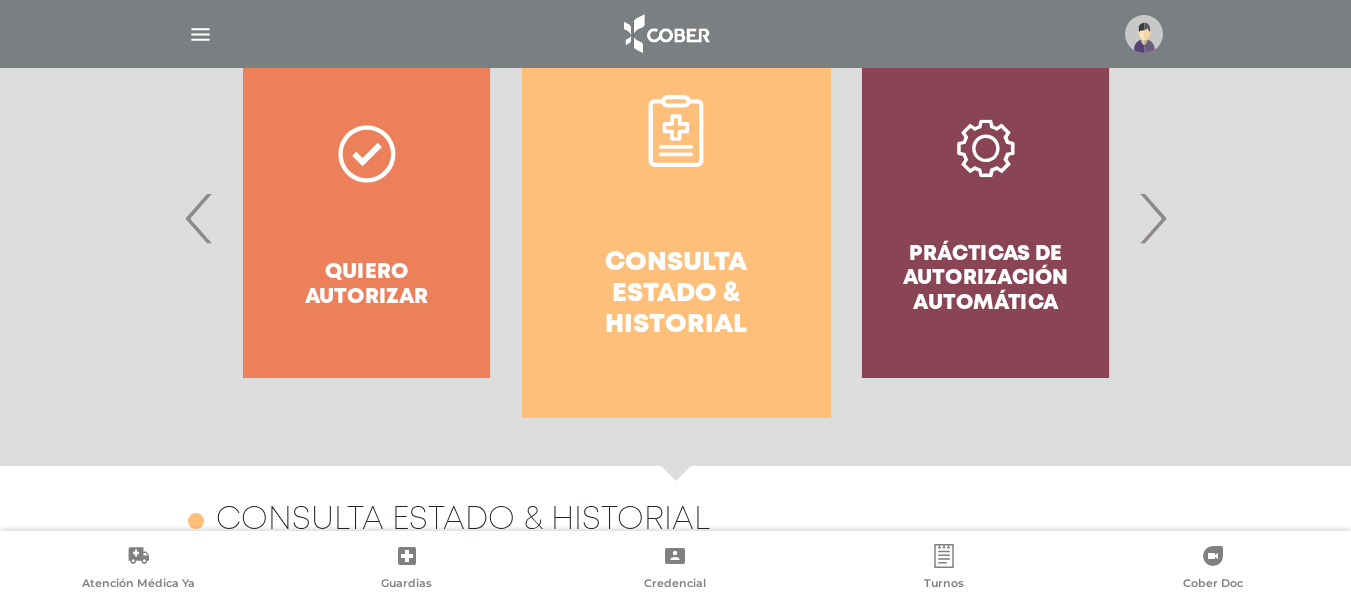 scroll, scrollTop: 468, scrollLeft: 0, axis: vertical 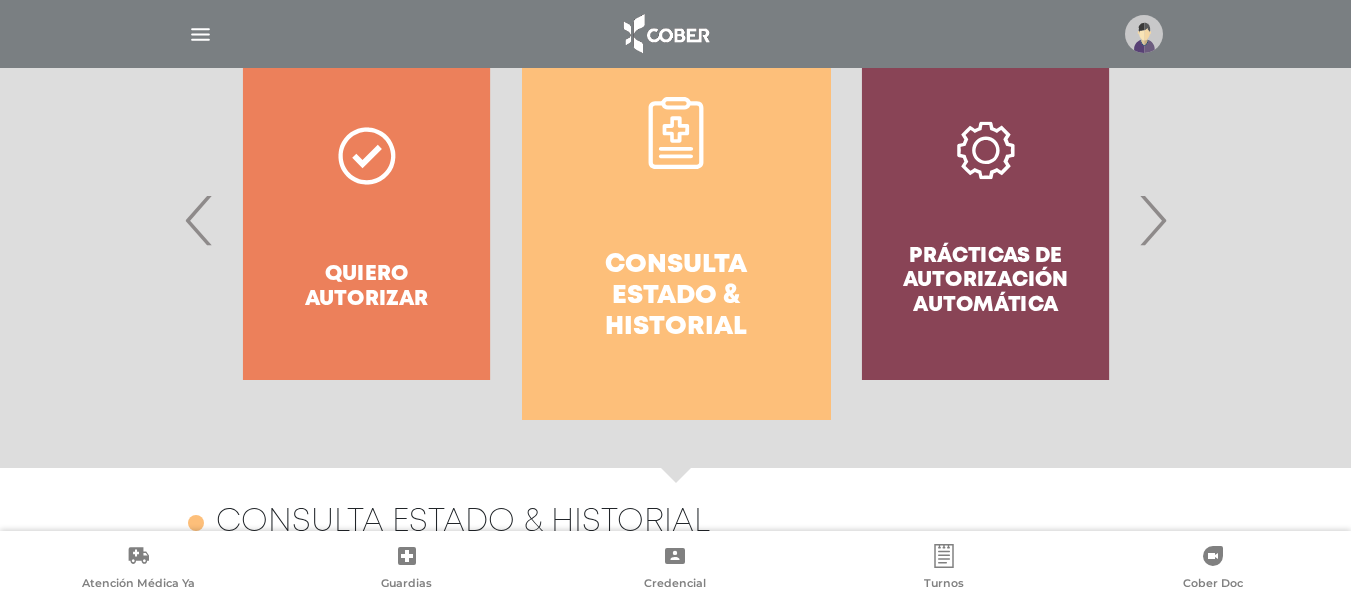 click on "›" at bounding box center (1152, 220) 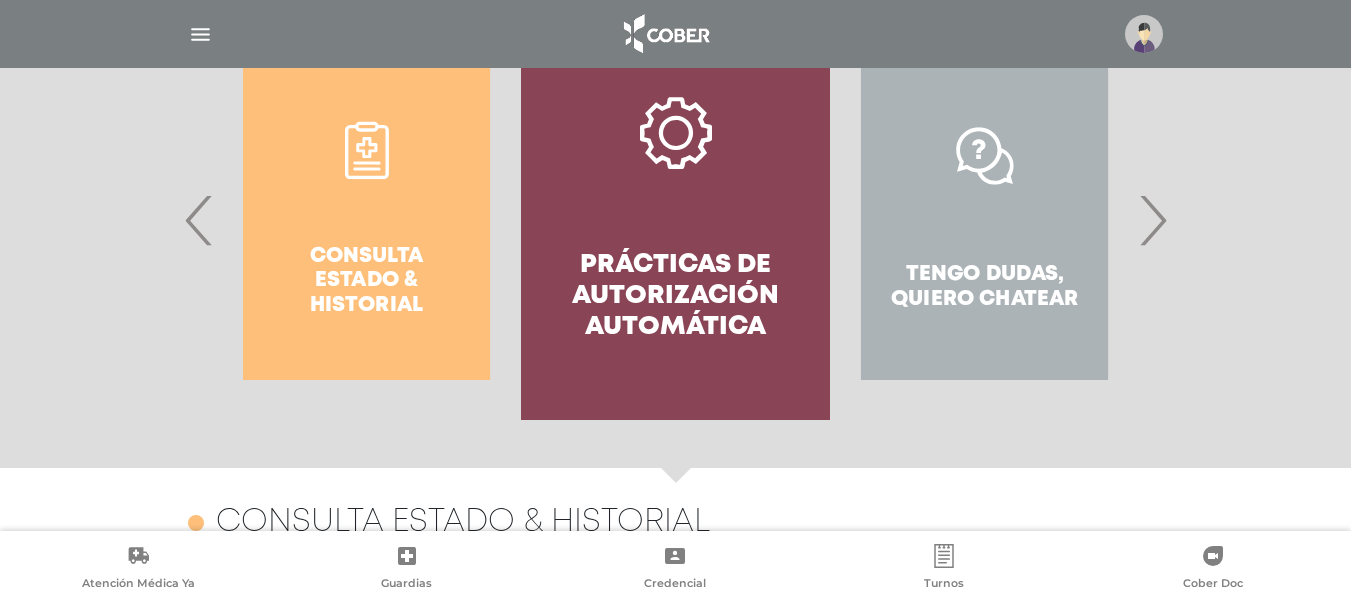 click on "Prácticas de autorización automática" at bounding box center [675, 297] 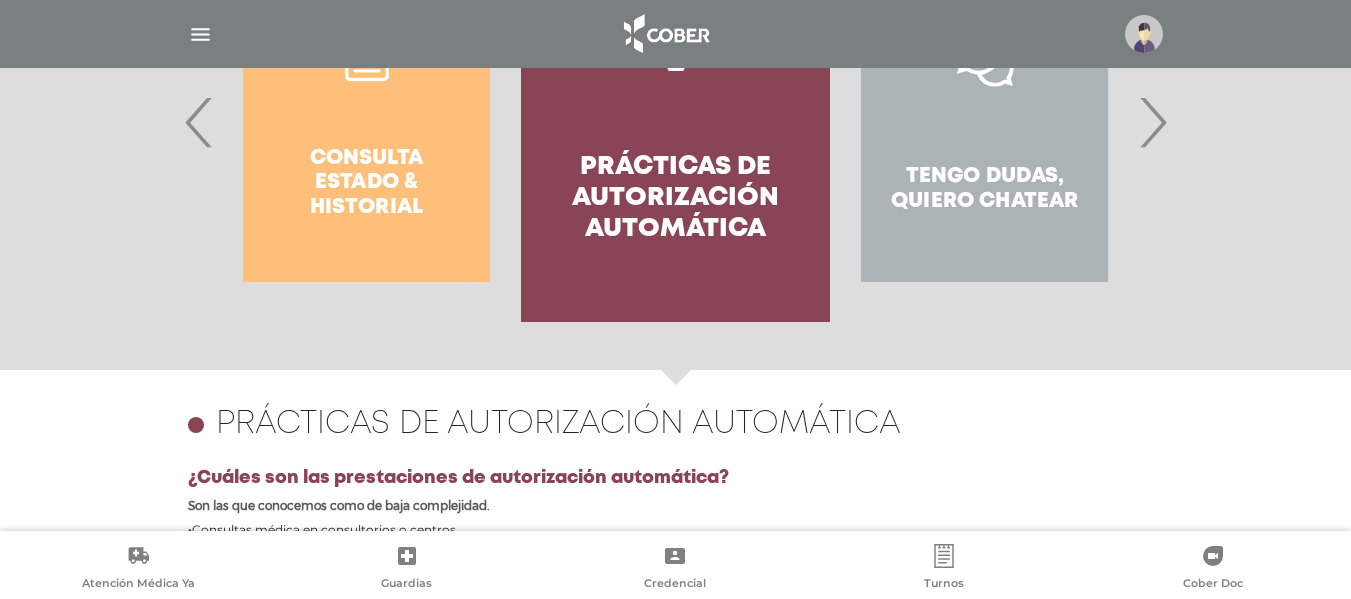 scroll, scrollTop: 488, scrollLeft: 0, axis: vertical 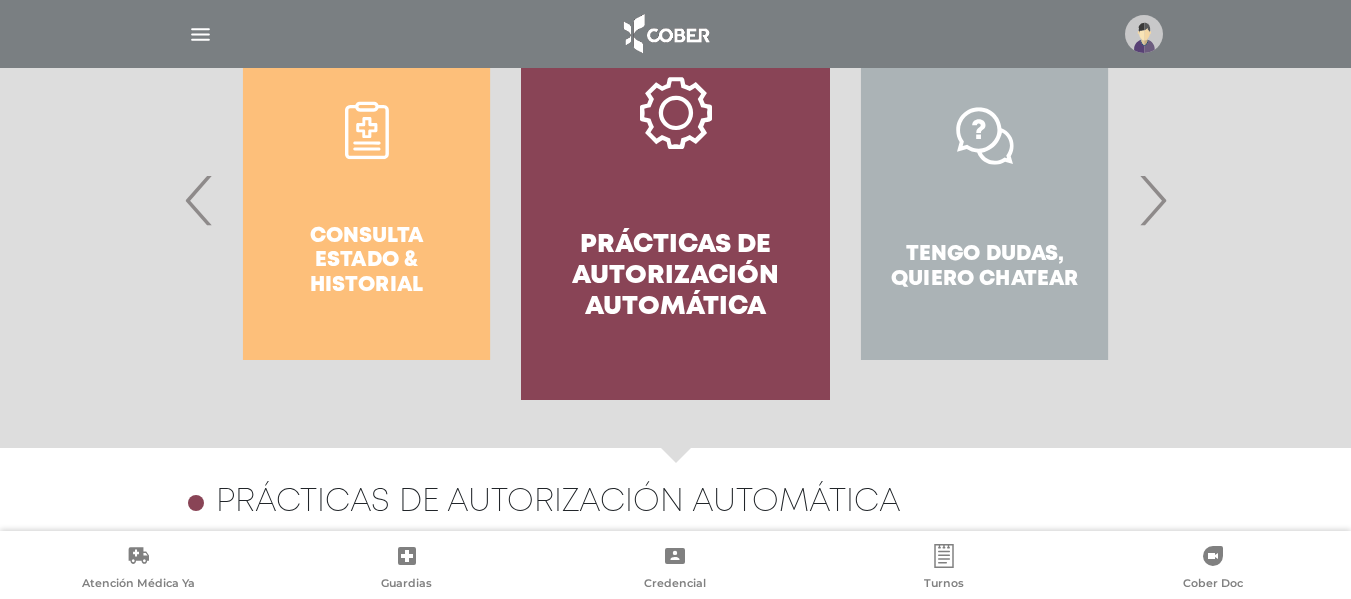 click on "›" at bounding box center [1152, 200] 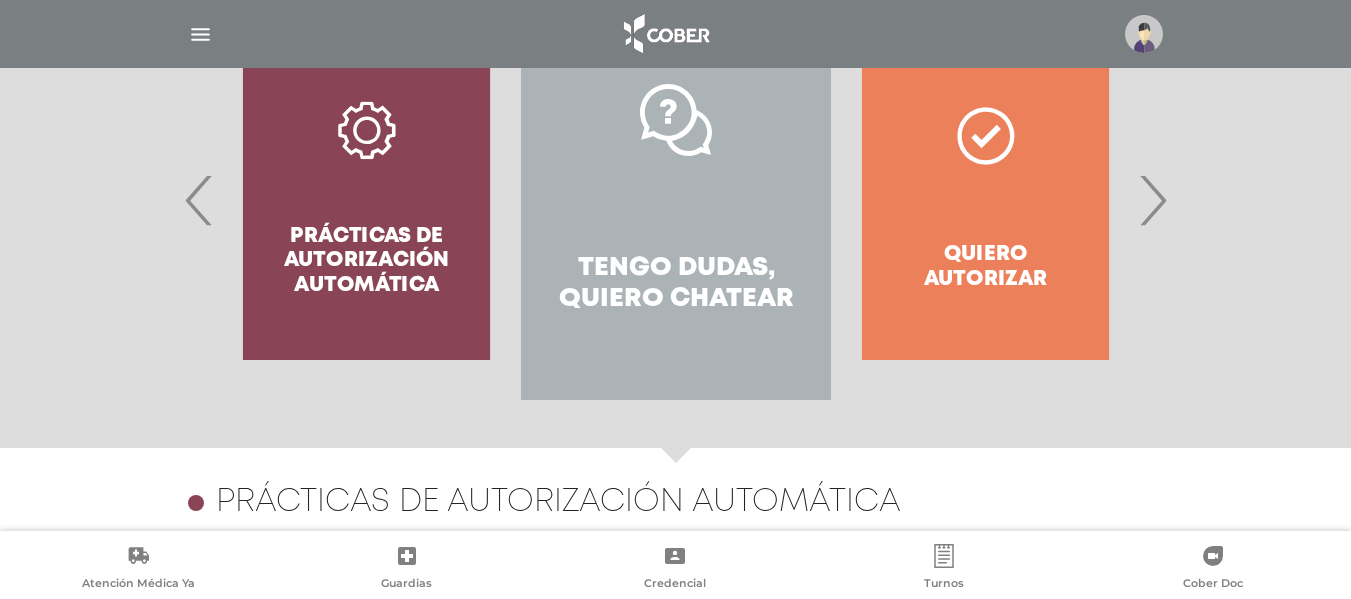 click on "Tengo dudas, quiero chatear" at bounding box center [675, 284] 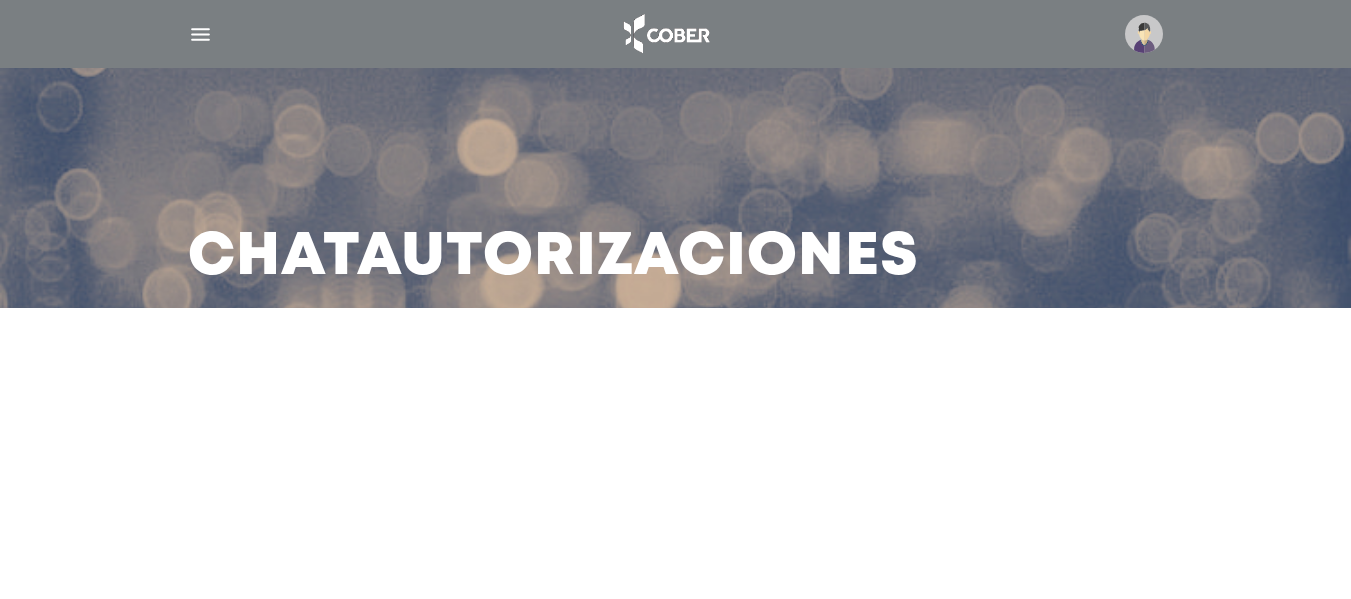scroll, scrollTop: 0, scrollLeft: 0, axis: both 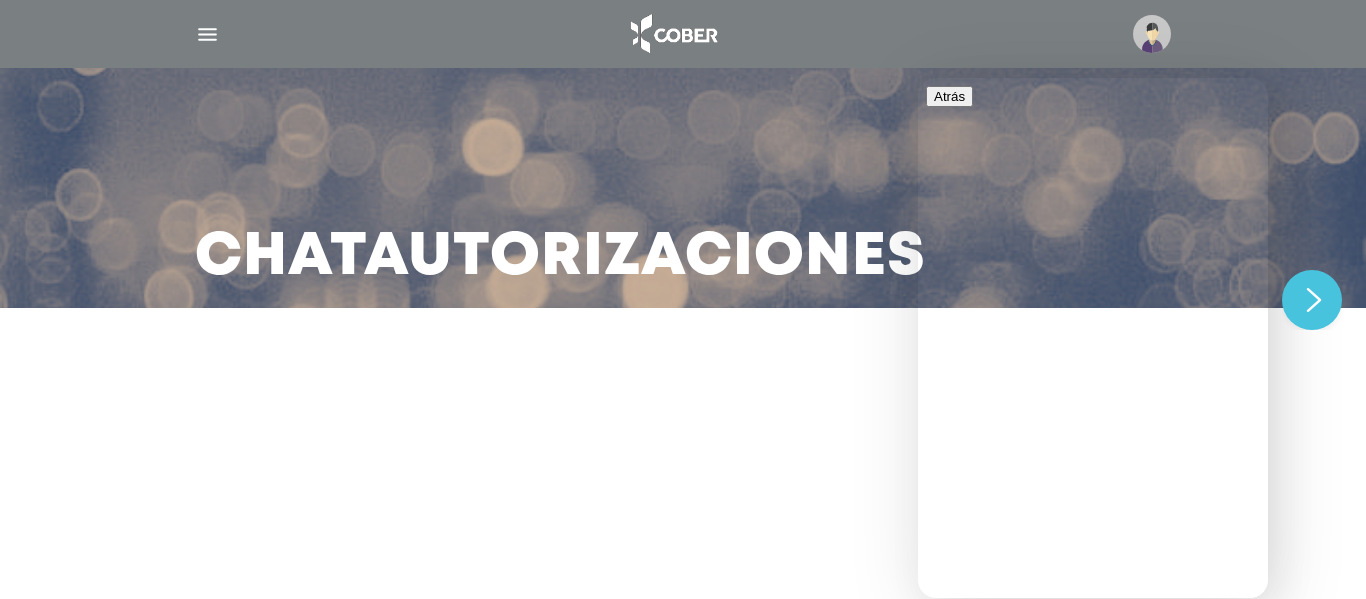click at bounding box center [207, 34] 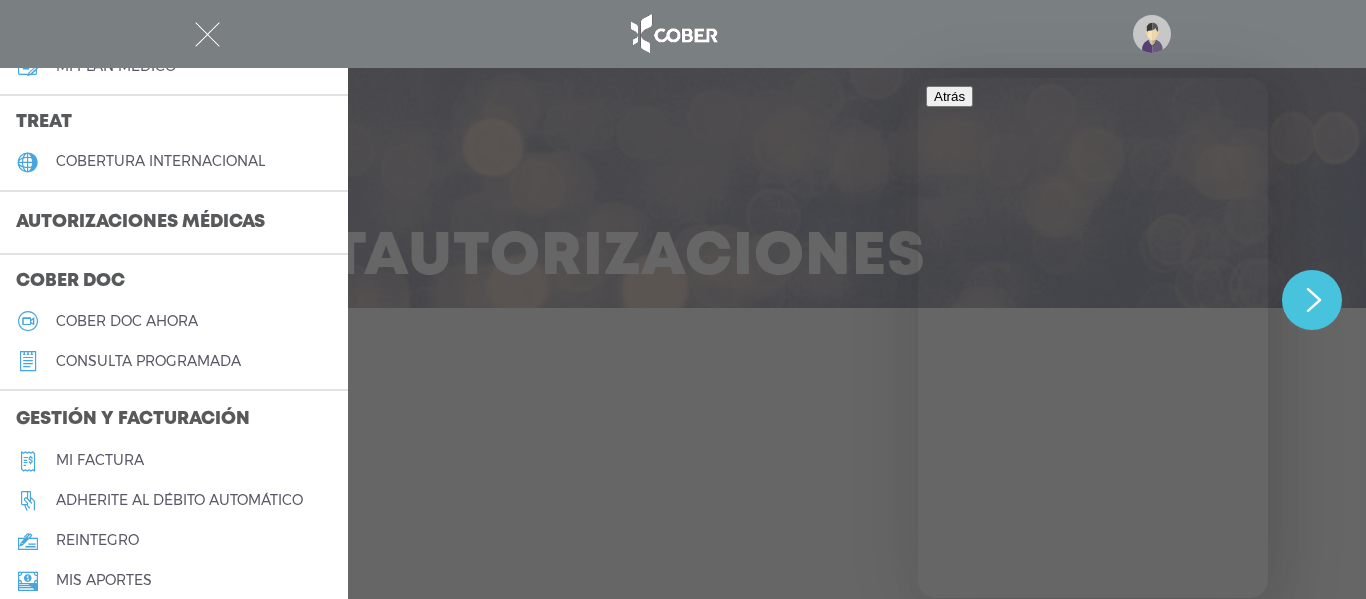 scroll, scrollTop: 400, scrollLeft: 0, axis: vertical 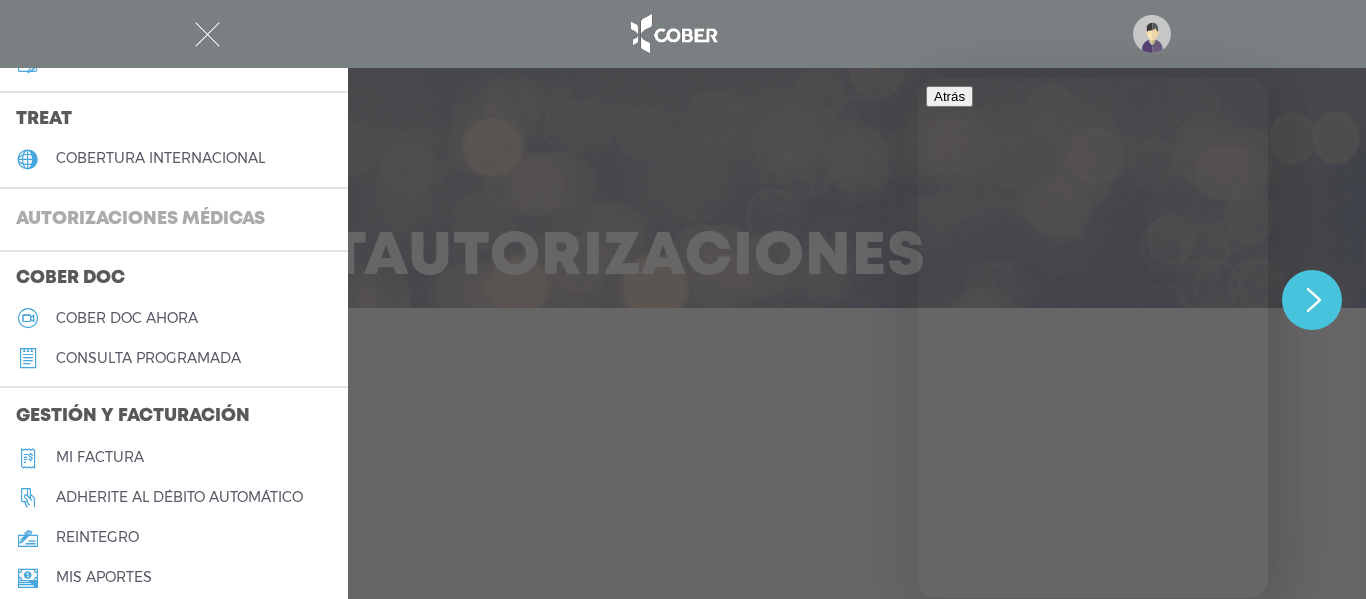 click on "Autorizaciones médicas" at bounding box center [140, 220] 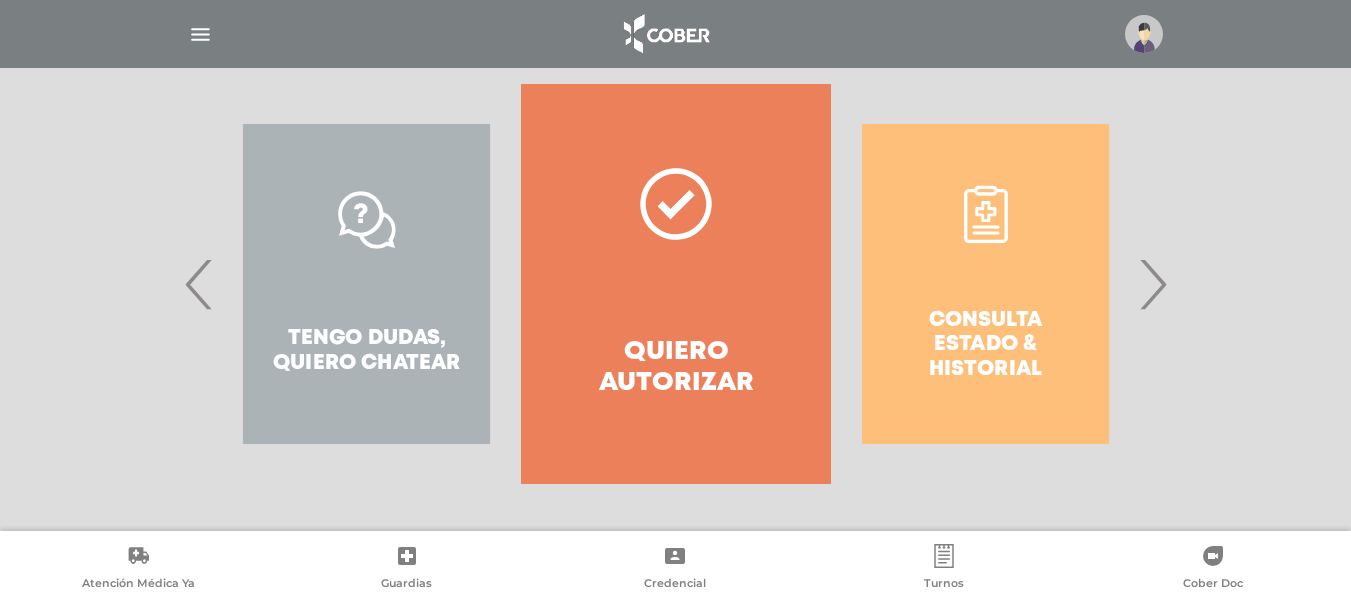 scroll, scrollTop: 405, scrollLeft: 0, axis: vertical 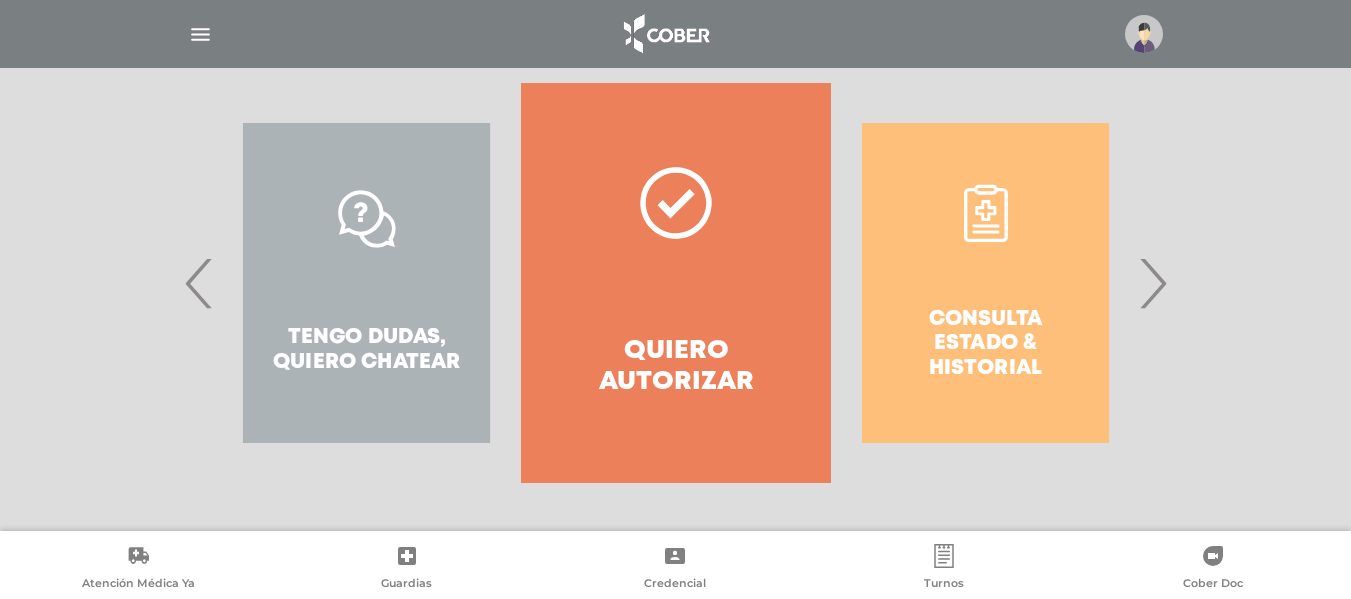 click on "›" at bounding box center (1152, 283) 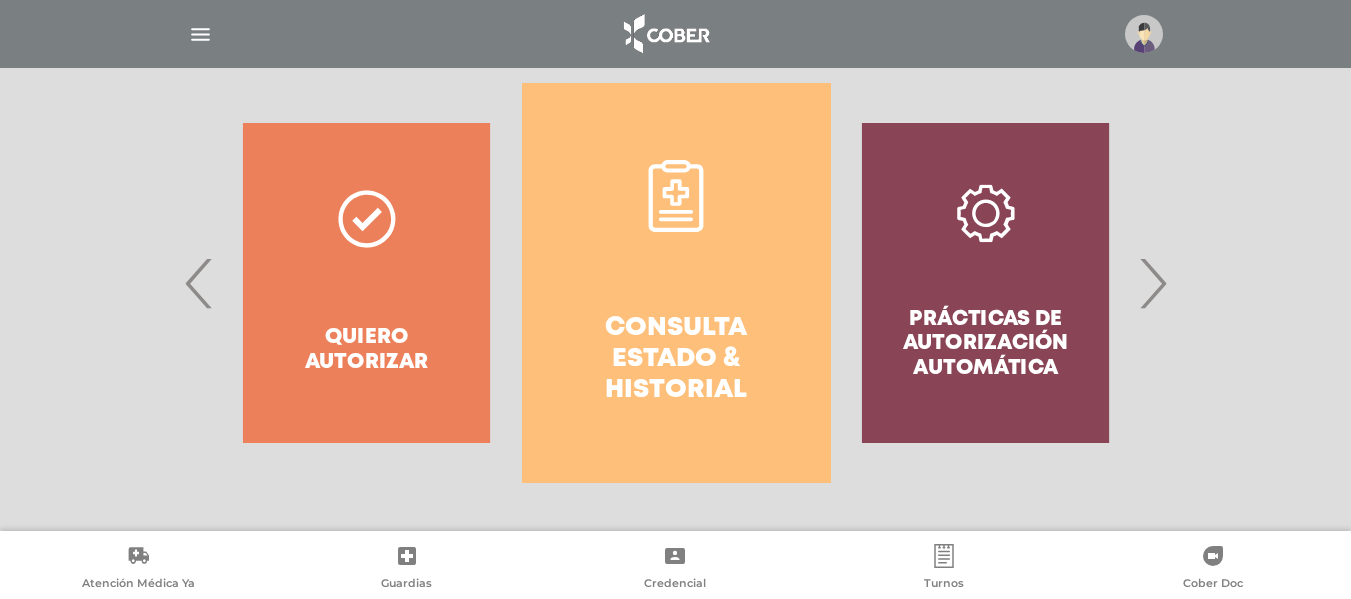 click on "Consulta estado & historial" at bounding box center (676, 283) 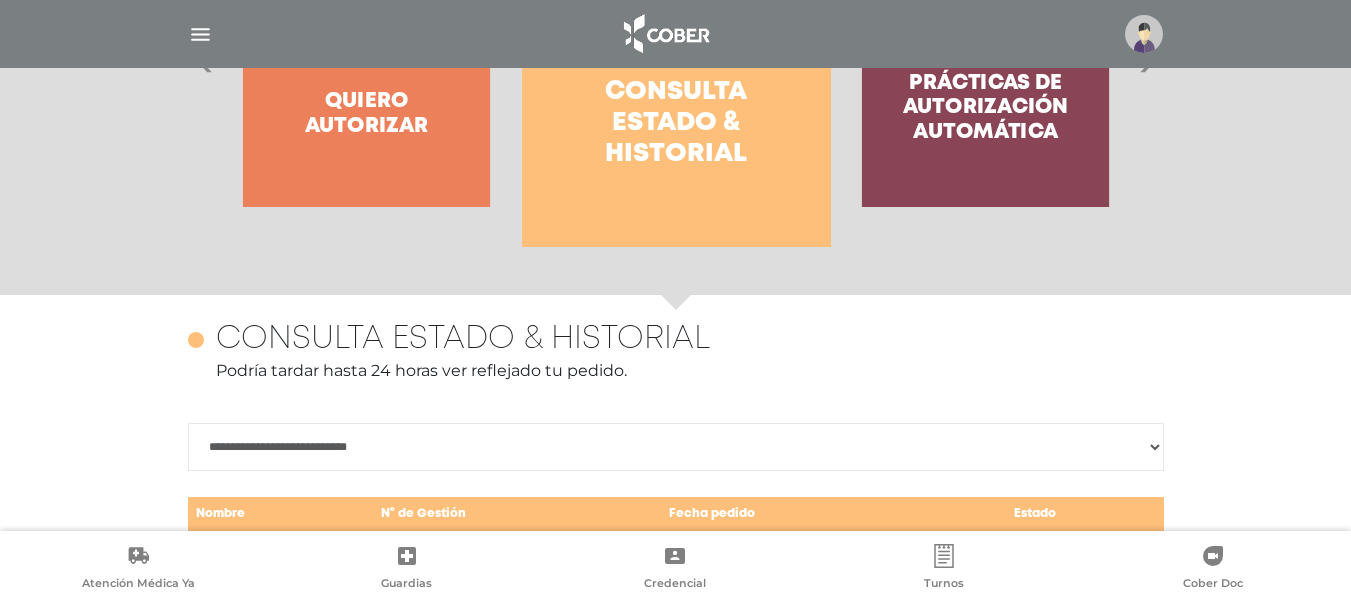 scroll, scrollTop: 868, scrollLeft: 0, axis: vertical 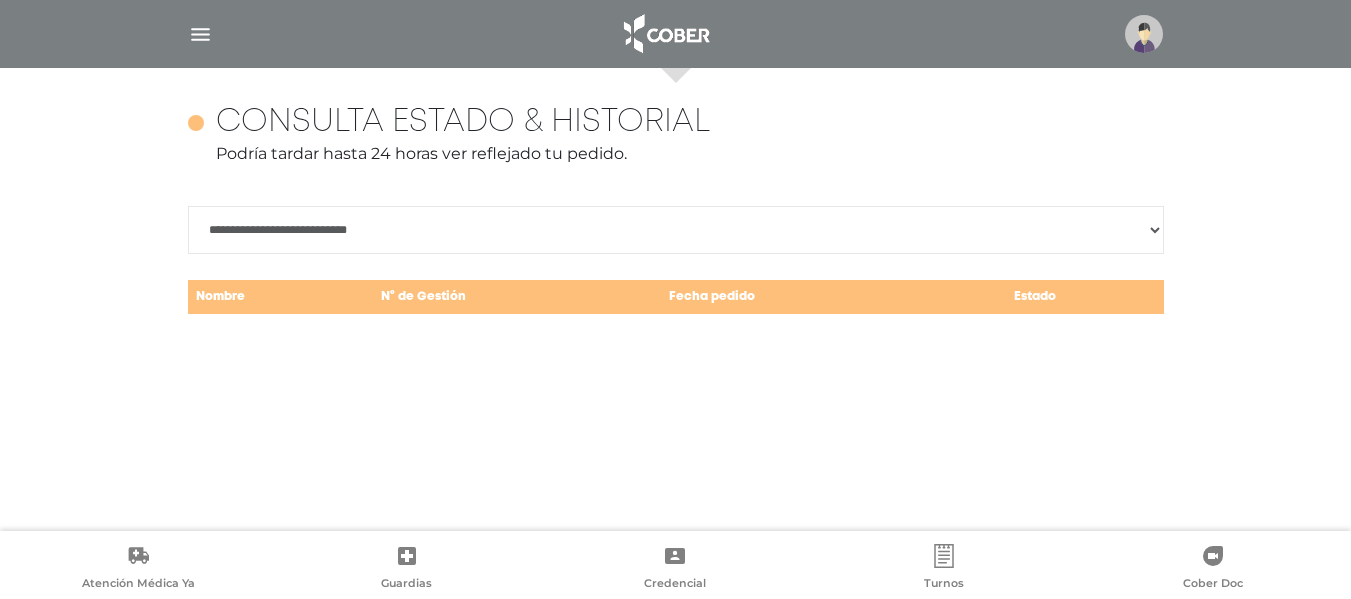 click on "**********" at bounding box center (676, 230) 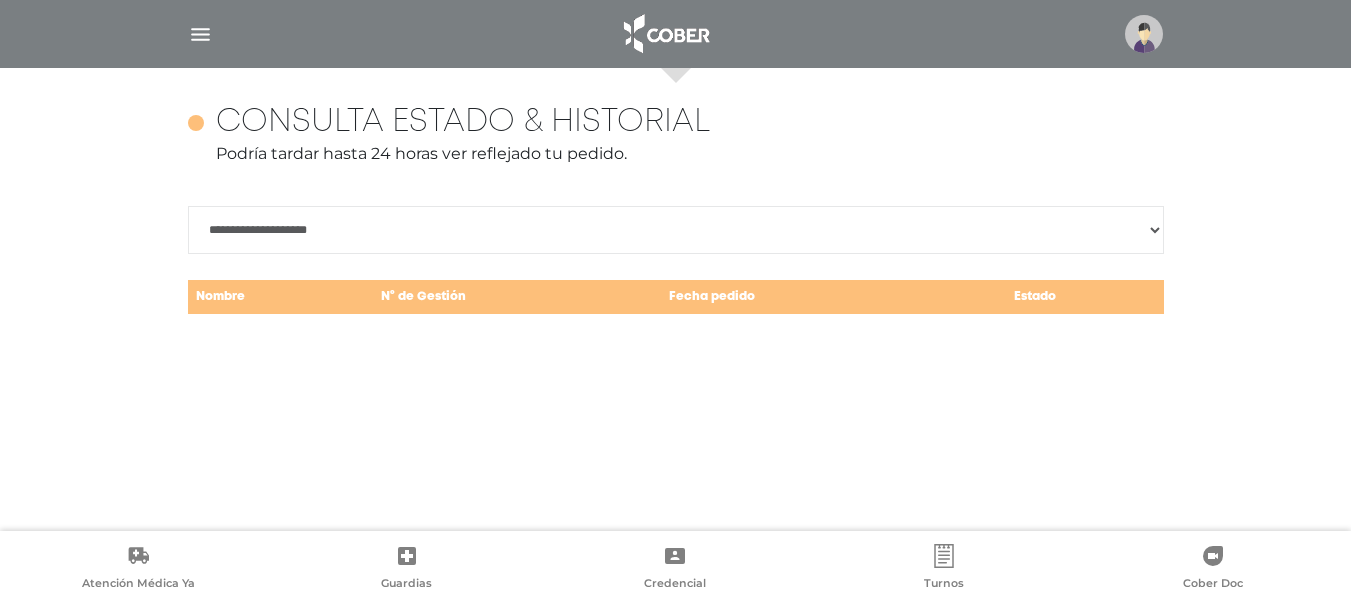 click on "**********" at bounding box center (676, 230) 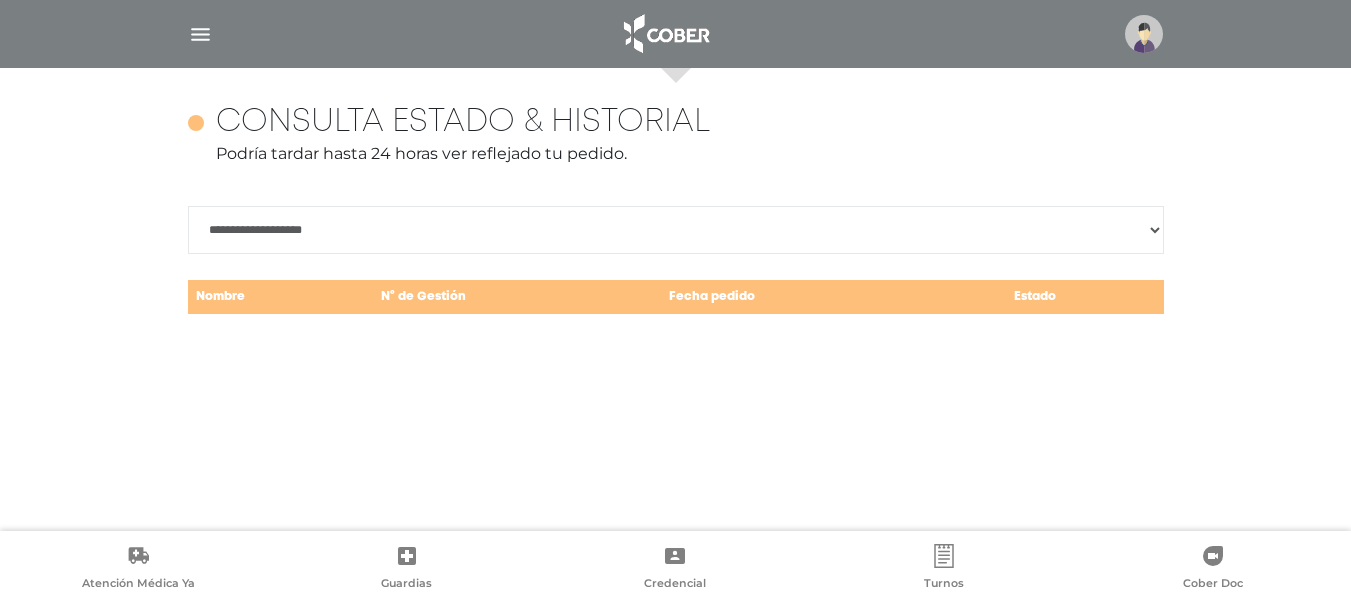 click on "**********" at bounding box center (676, 230) 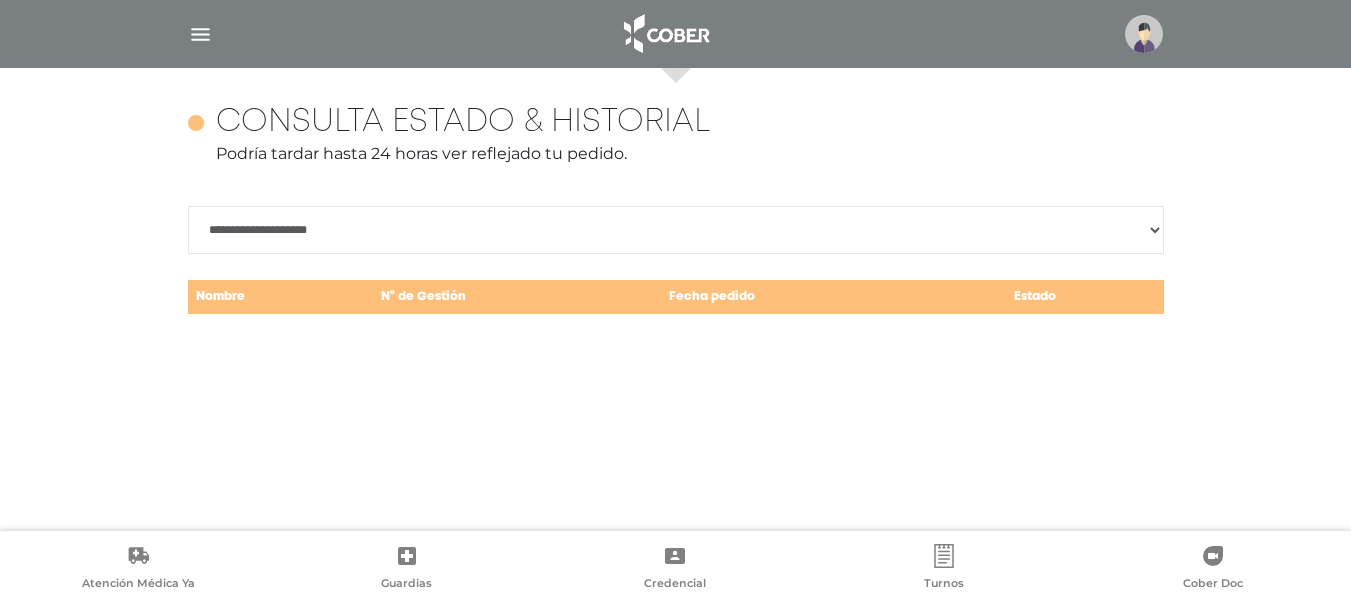 click on "**********" at bounding box center [676, 230] 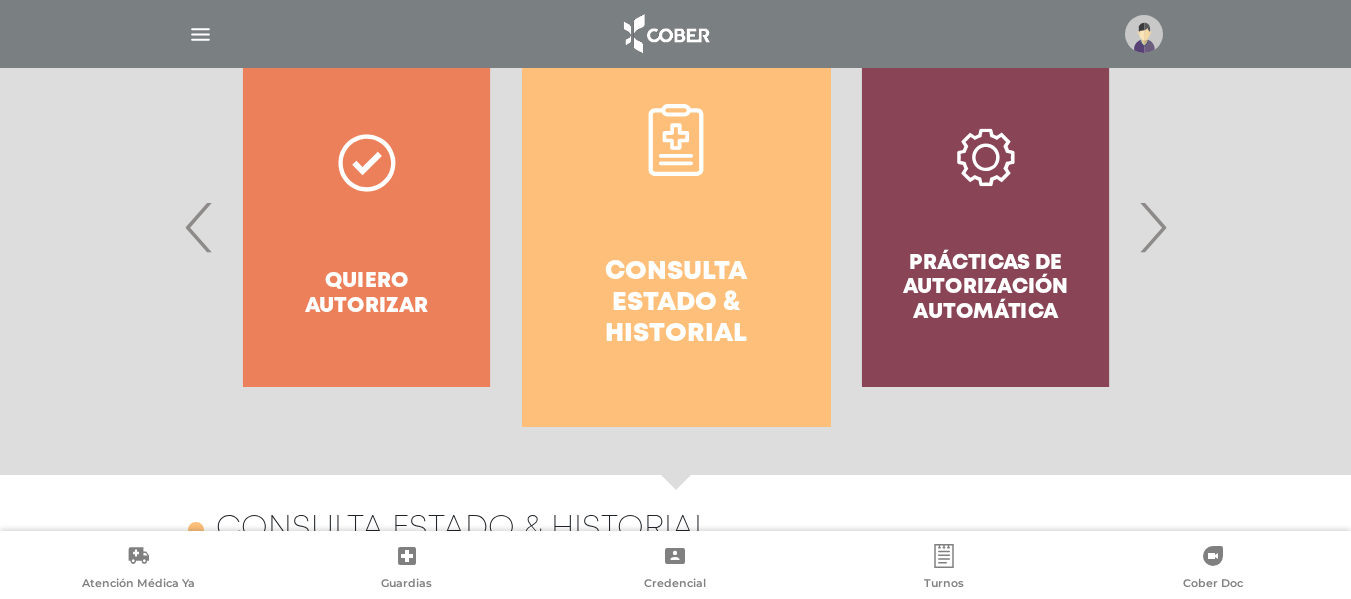 scroll, scrollTop: 0, scrollLeft: 0, axis: both 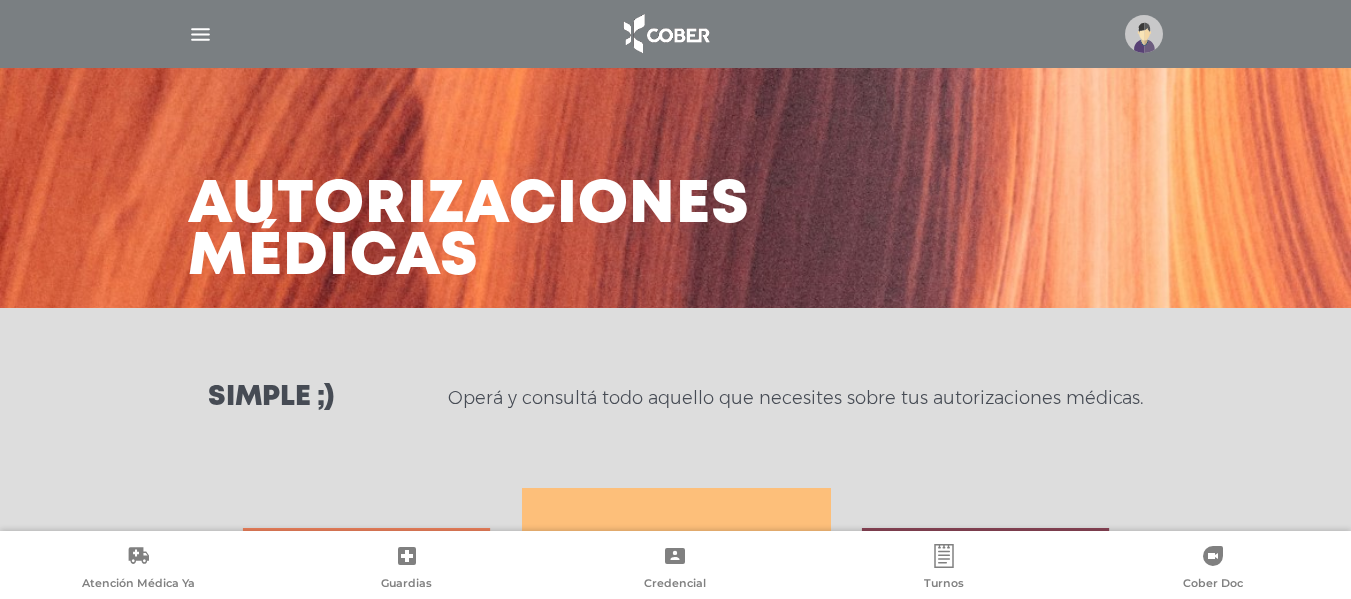 click at bounding box center [200, 34] 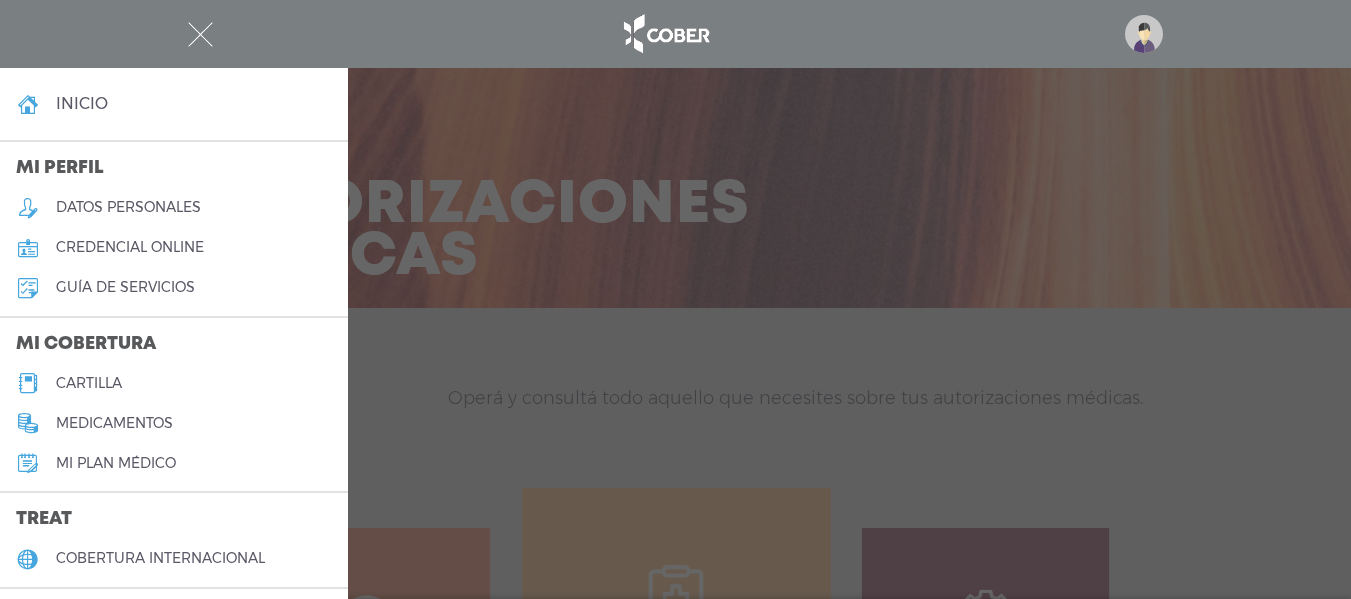 click at bounding box center (675, 299) 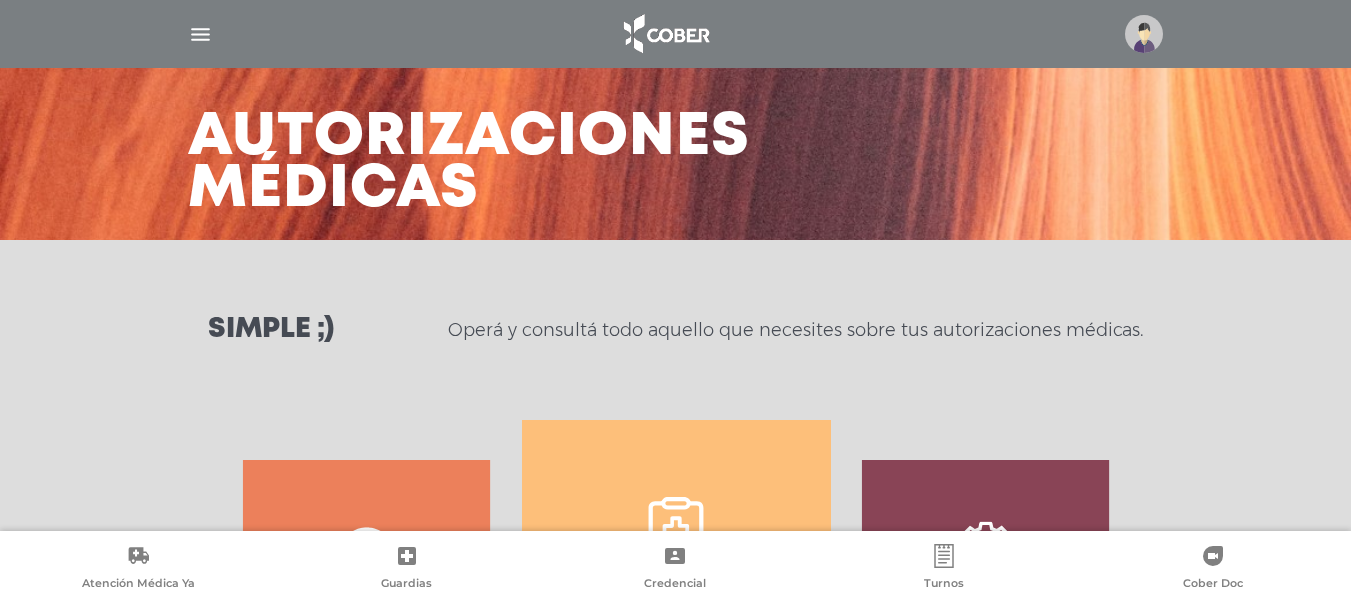 scroll, scrollTop: 400, scrollLeft: 0, axis: vertical 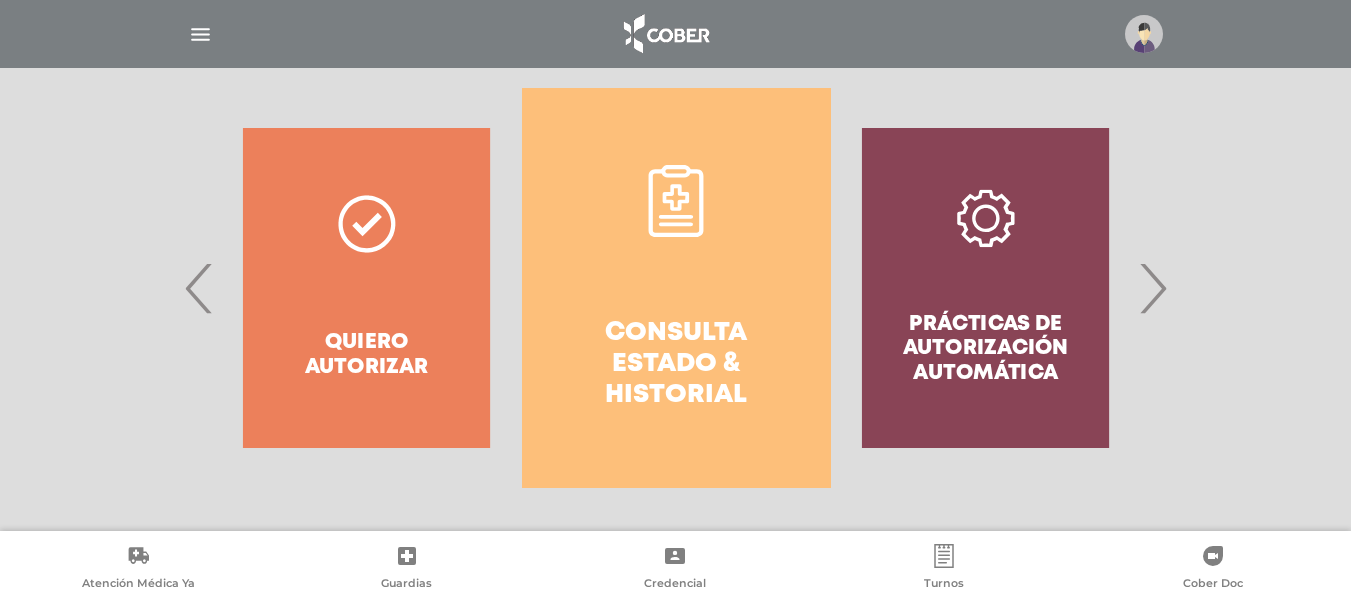 click on "›" at bounding box center [1152, 288] 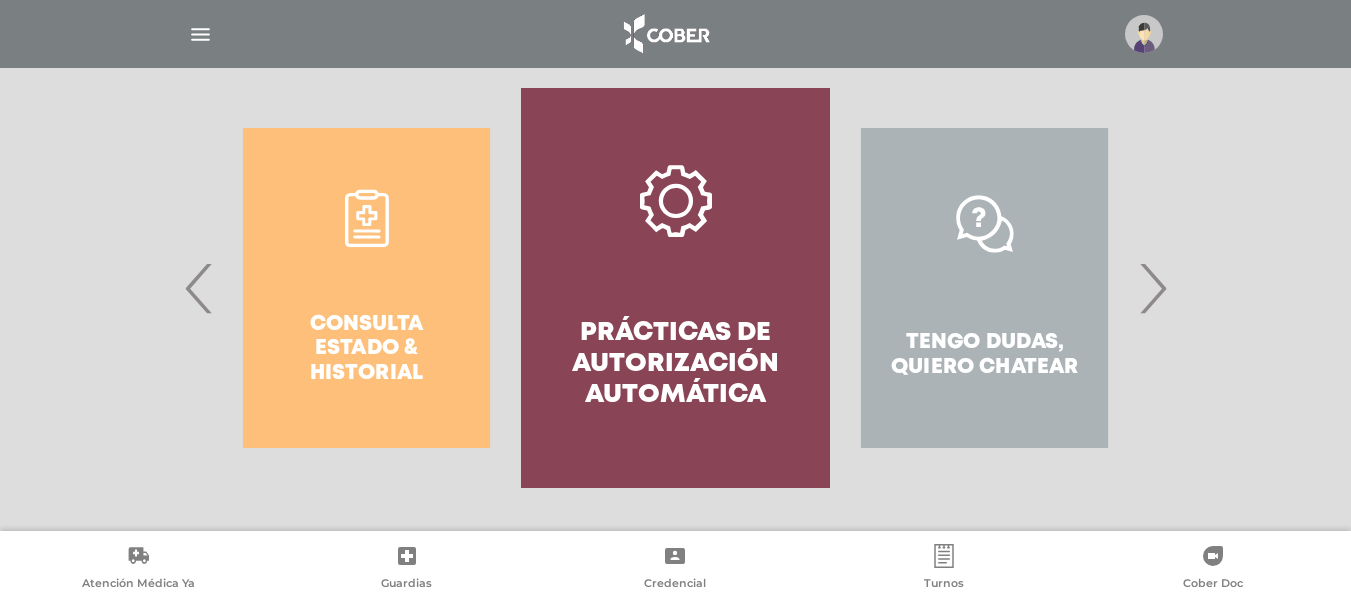 click on "›" at bounding box center [1152, 288] 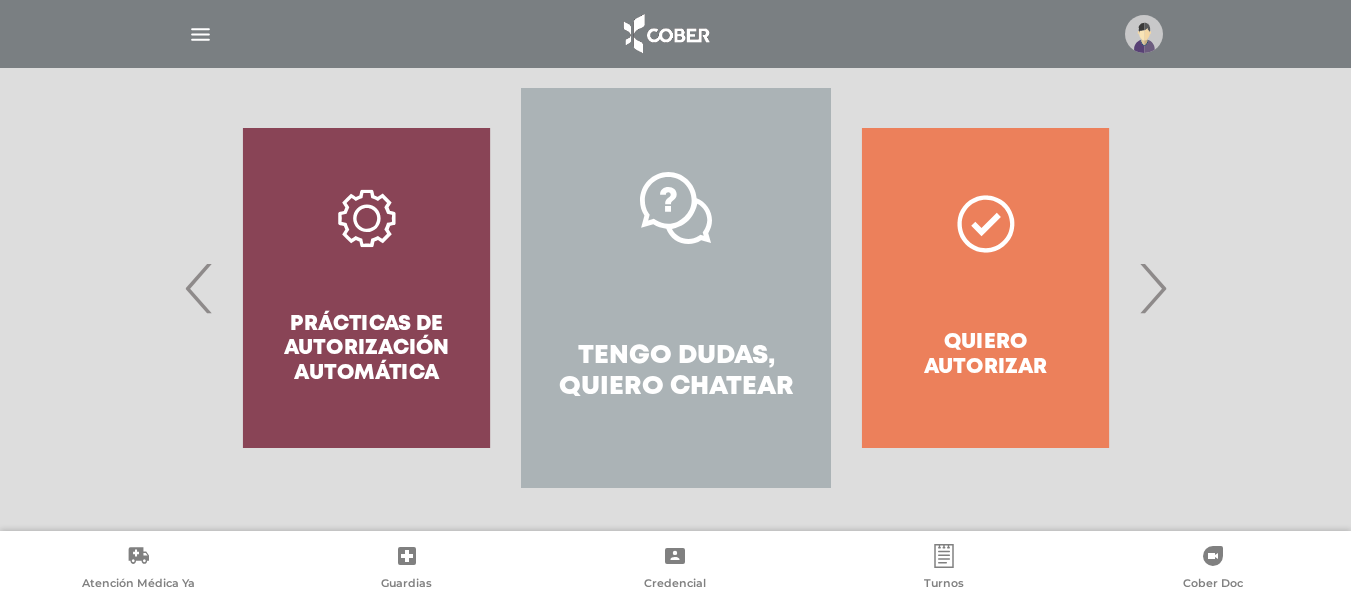 click on "Tengo dudas, quiero chatear" at bounding box center (675, 372) 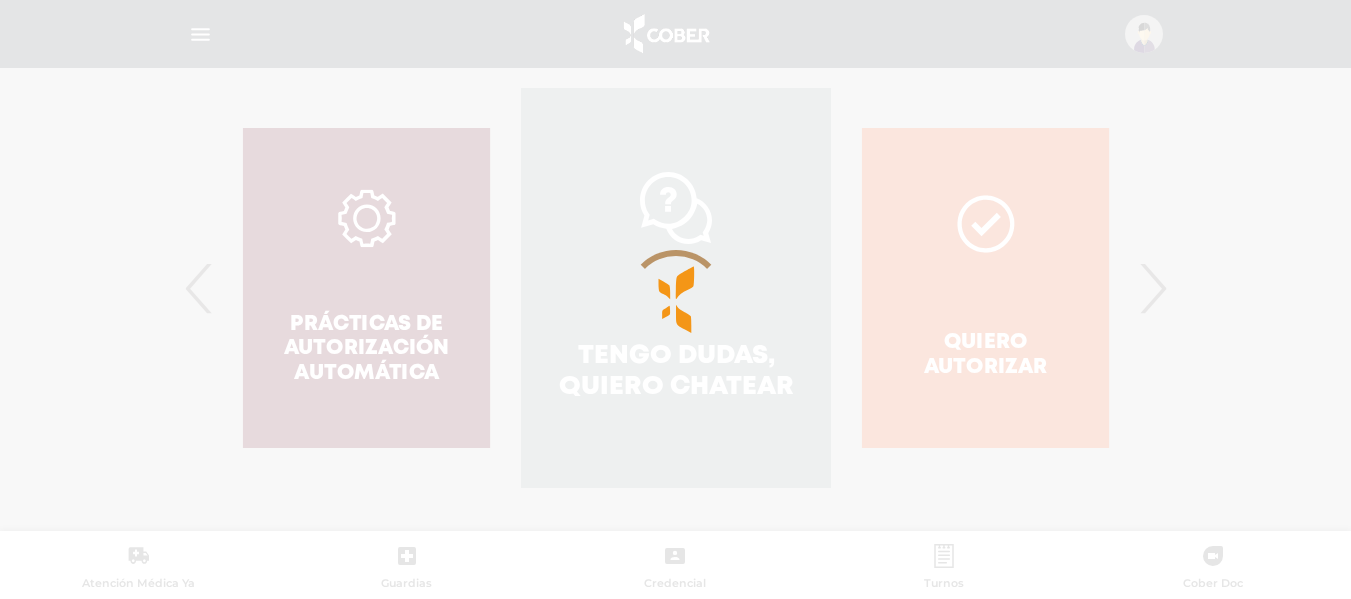 scroll, scrollTop: 796, scrollLeft: 0, axis: vertical 